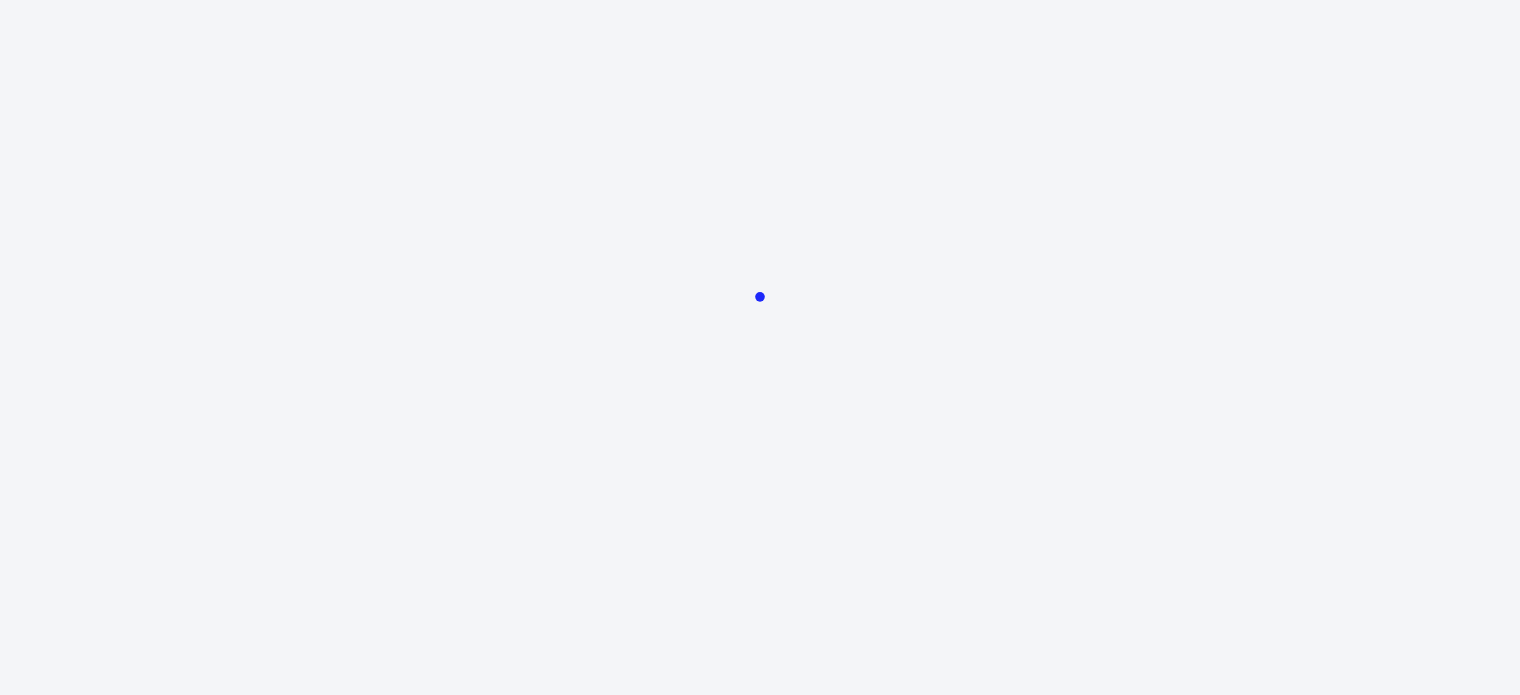 scroll, scrollTop: 0, scrollLeft: 0, axis: both 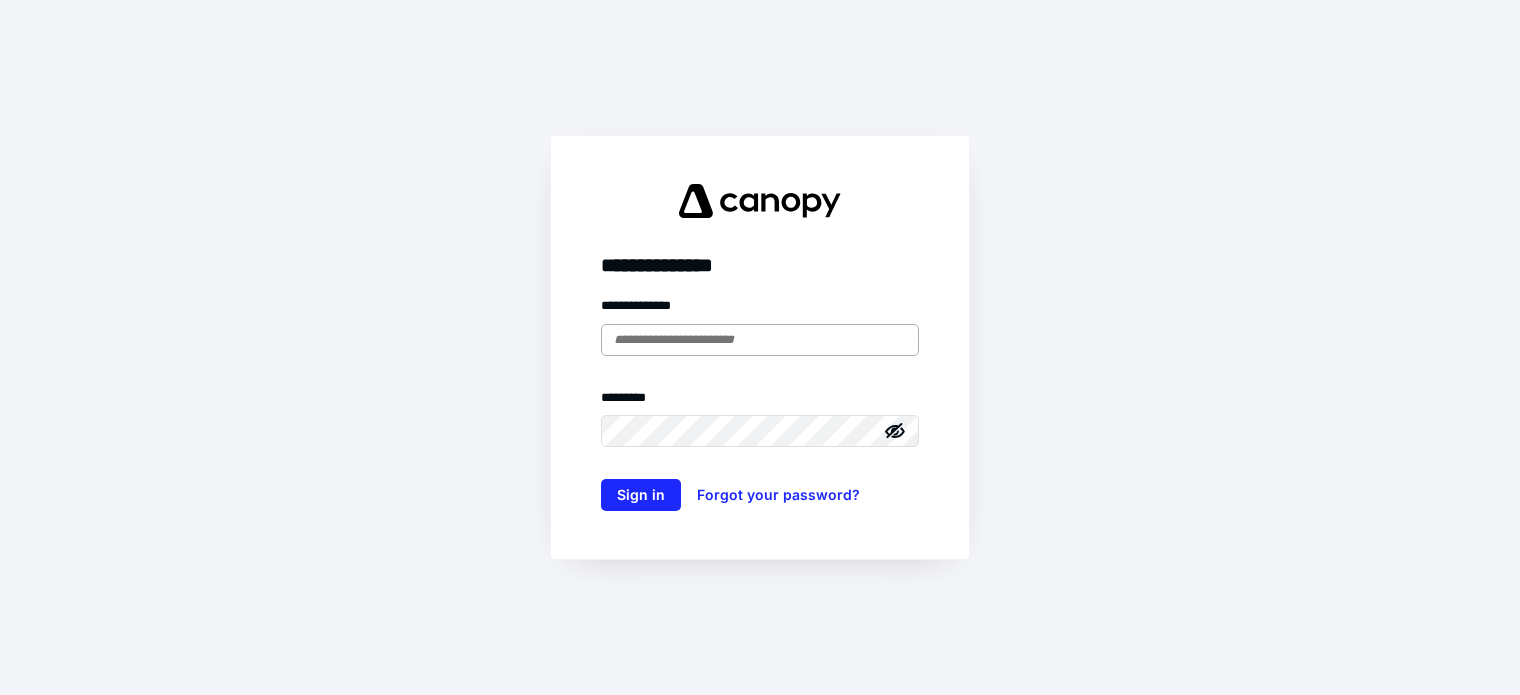 click at bounding box center (760, 340) 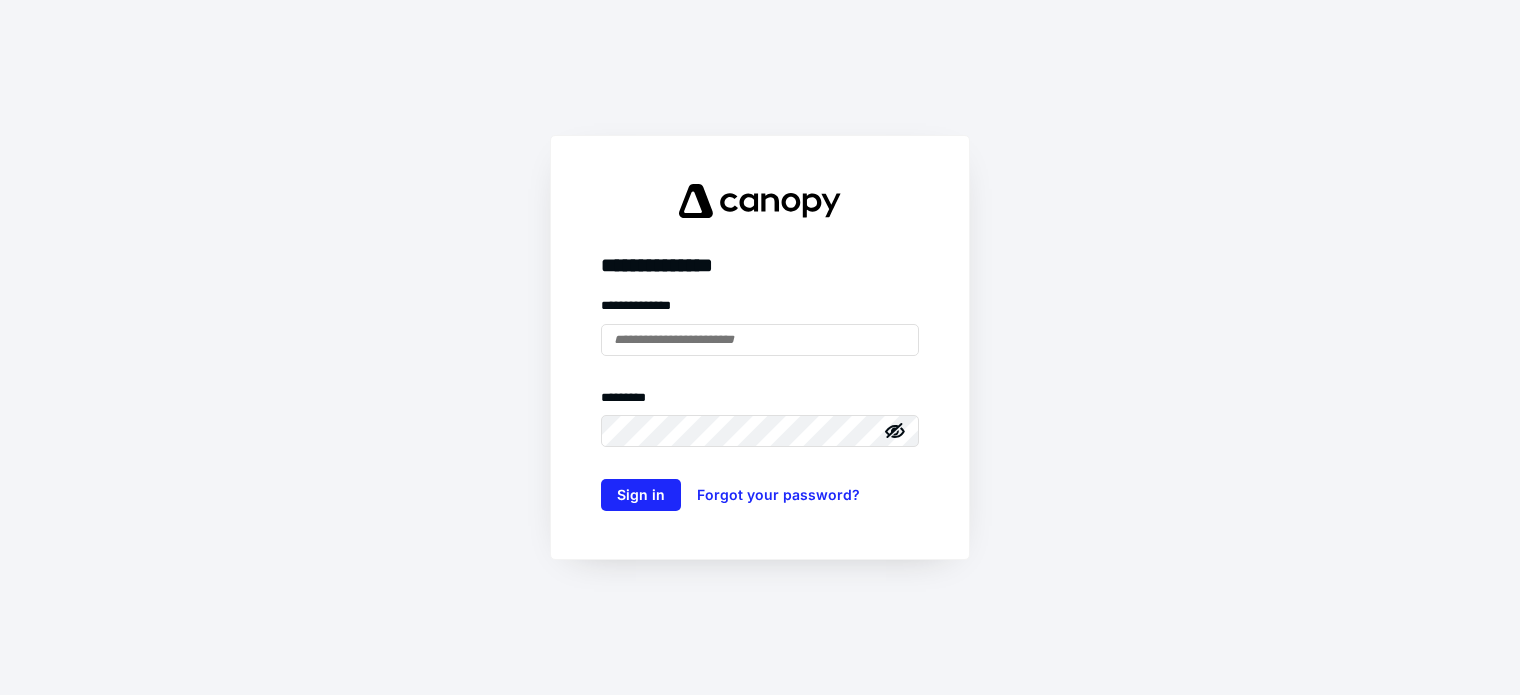 type on "**********" 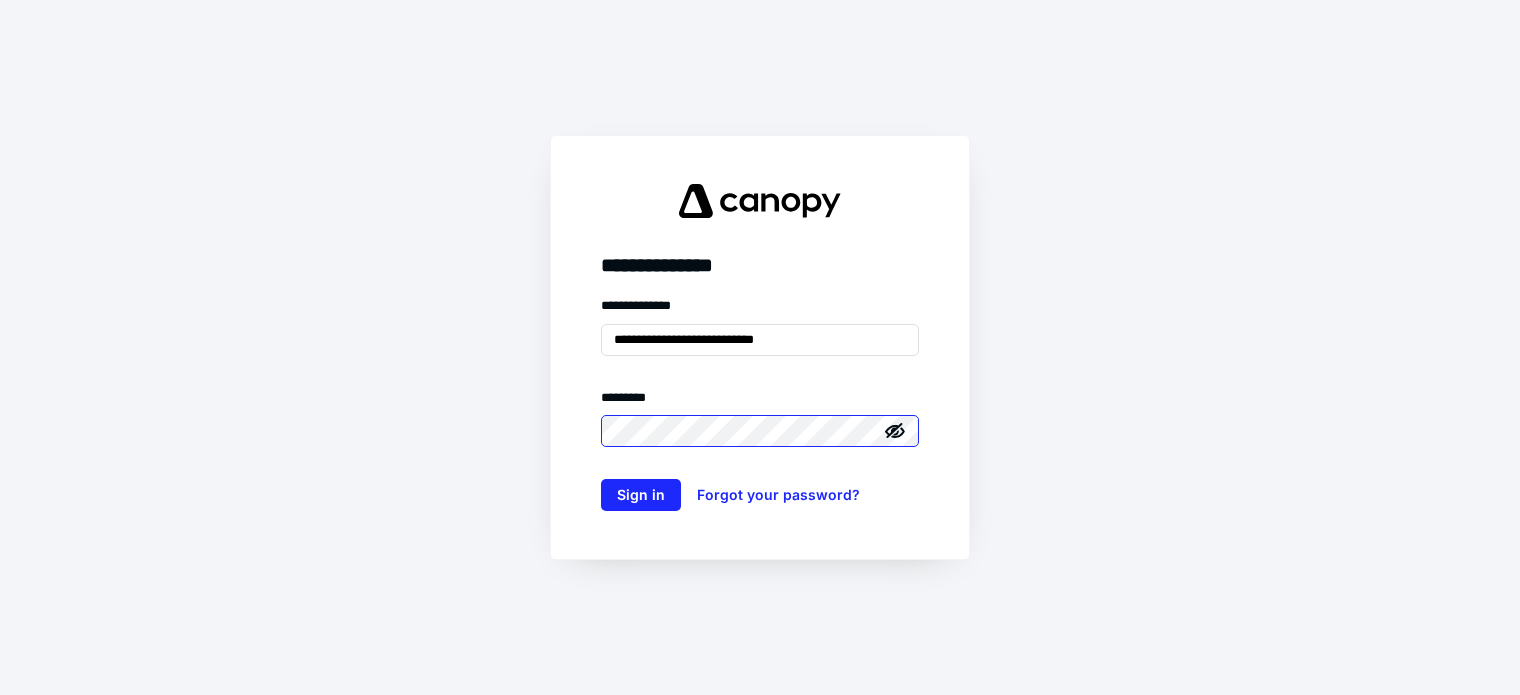 click on "Sign in" at bounding box center [641, 495] 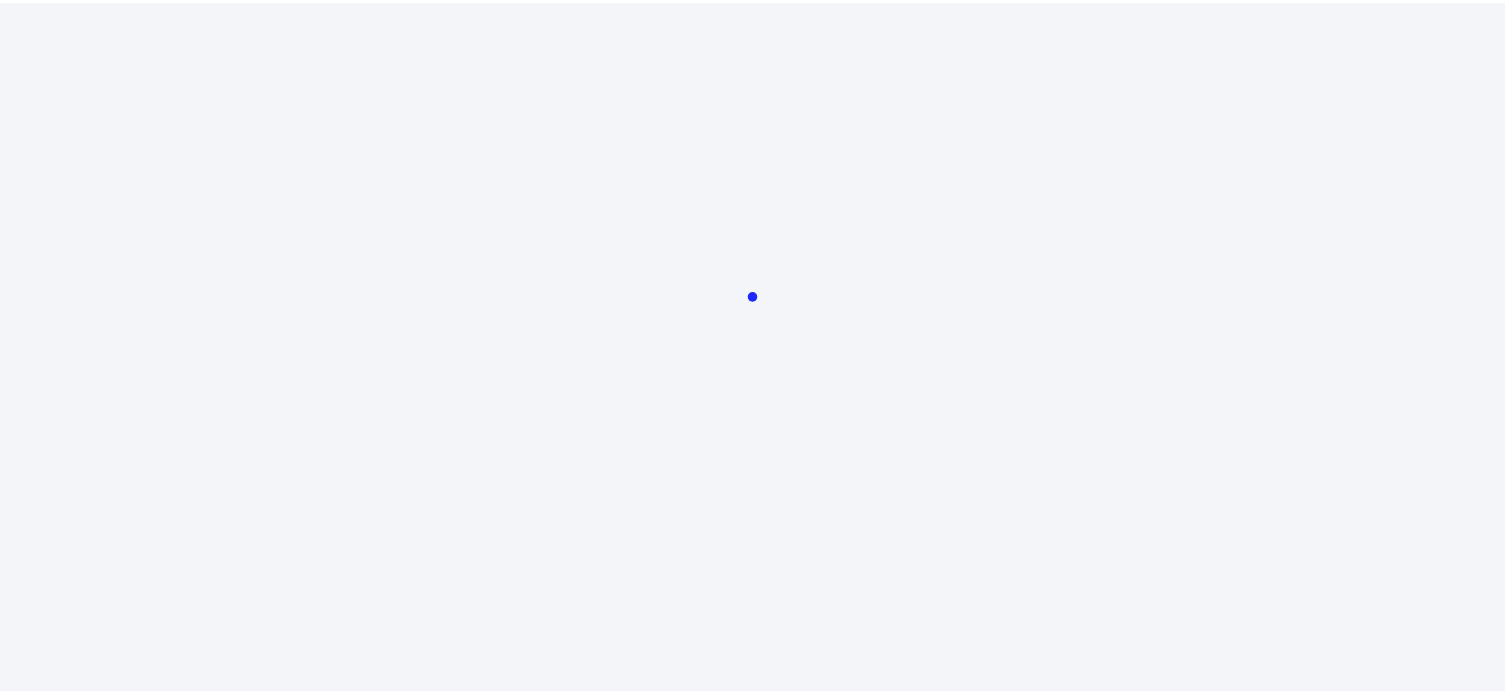 scroll, scrollTop: 0, scrollLeft: 0, axis: both 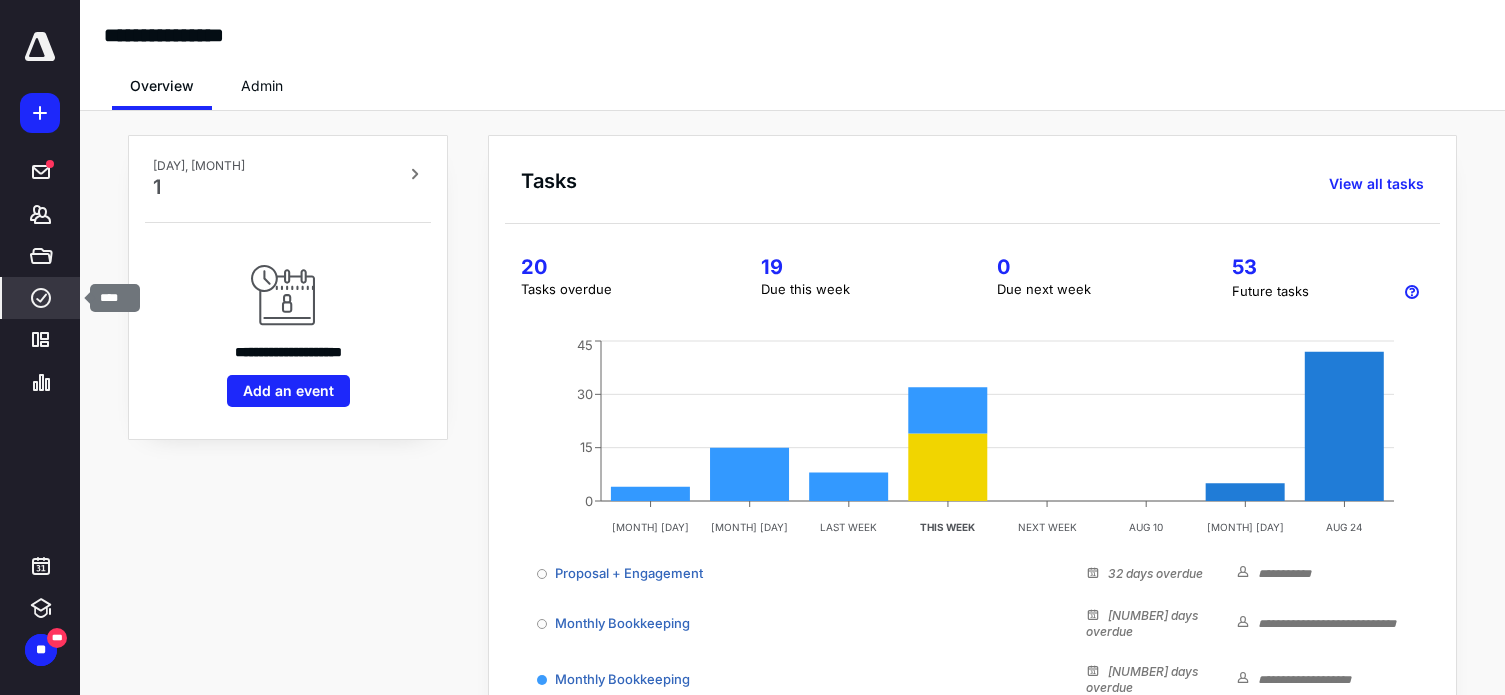 click 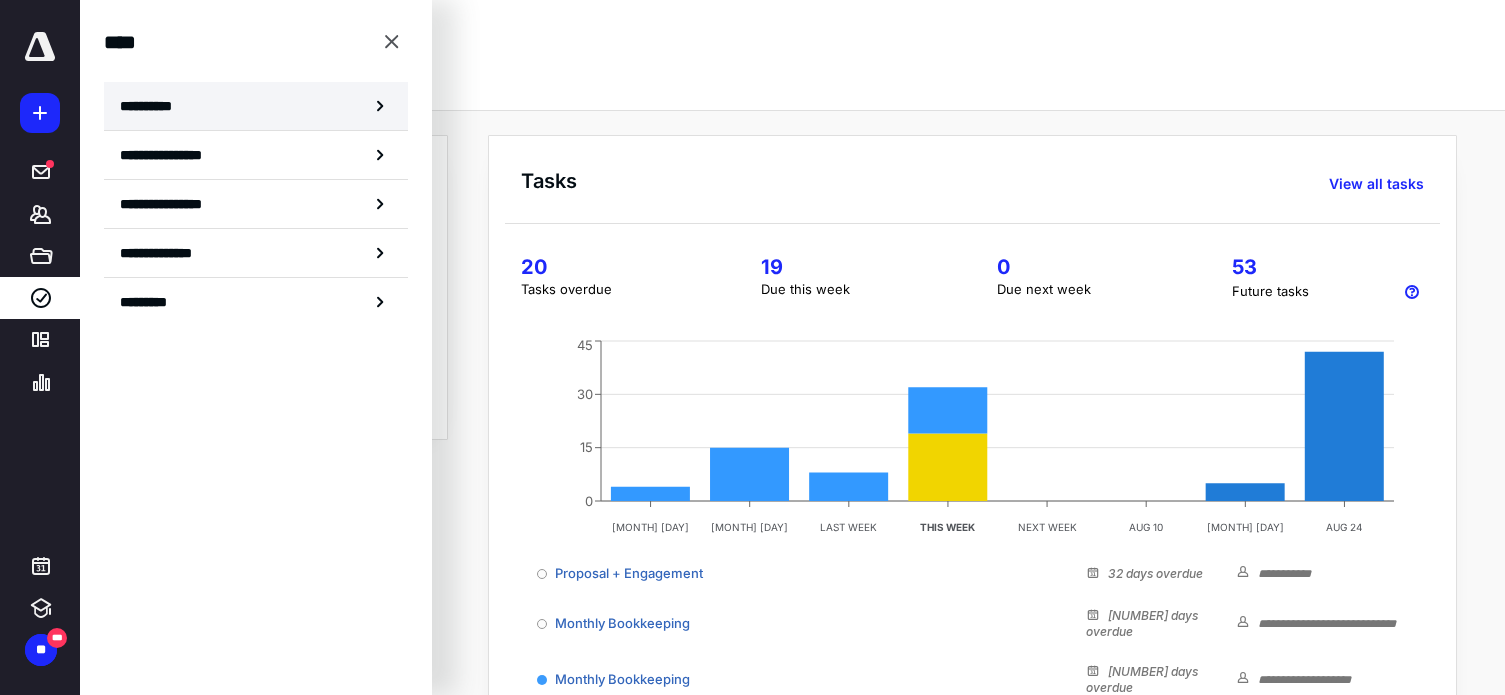 click on "**********" at bounding box center [153, 106] 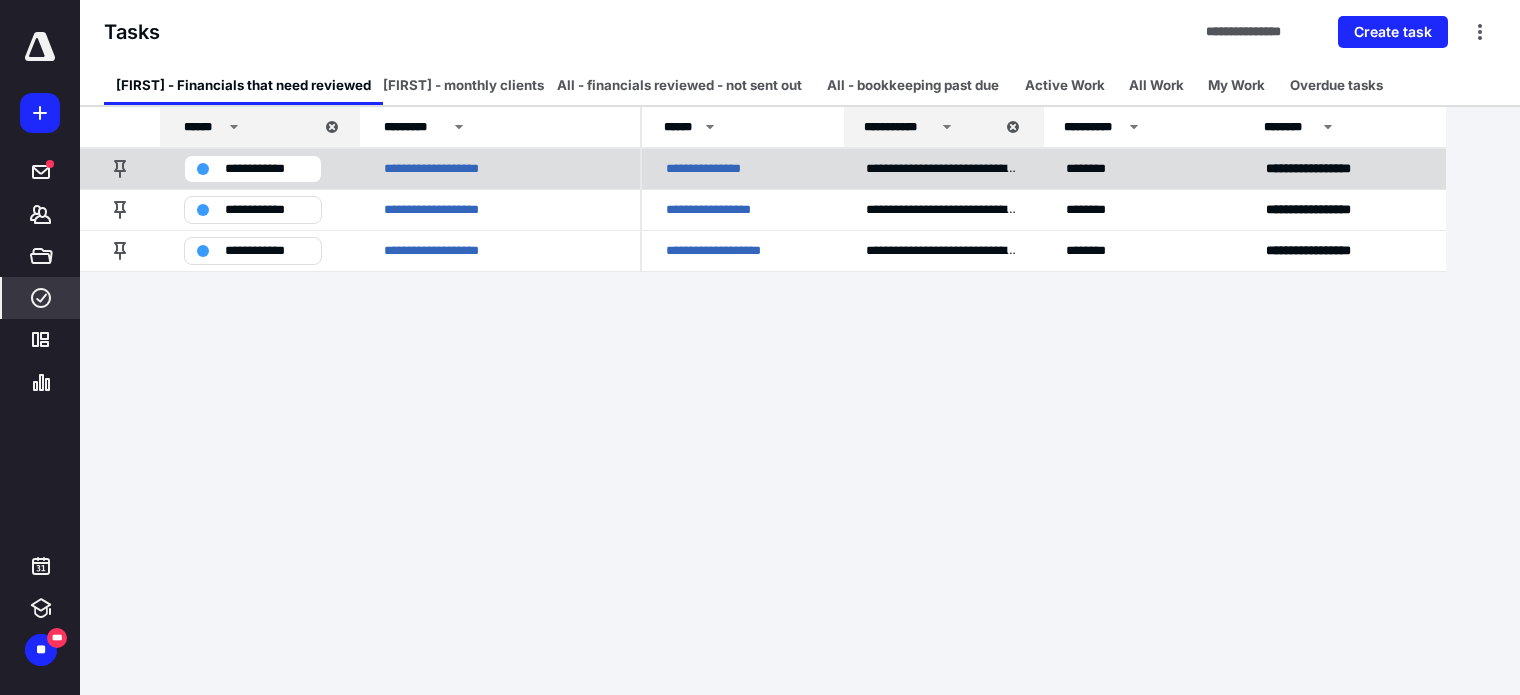 click on "**********" at bounding box center [719, 169] 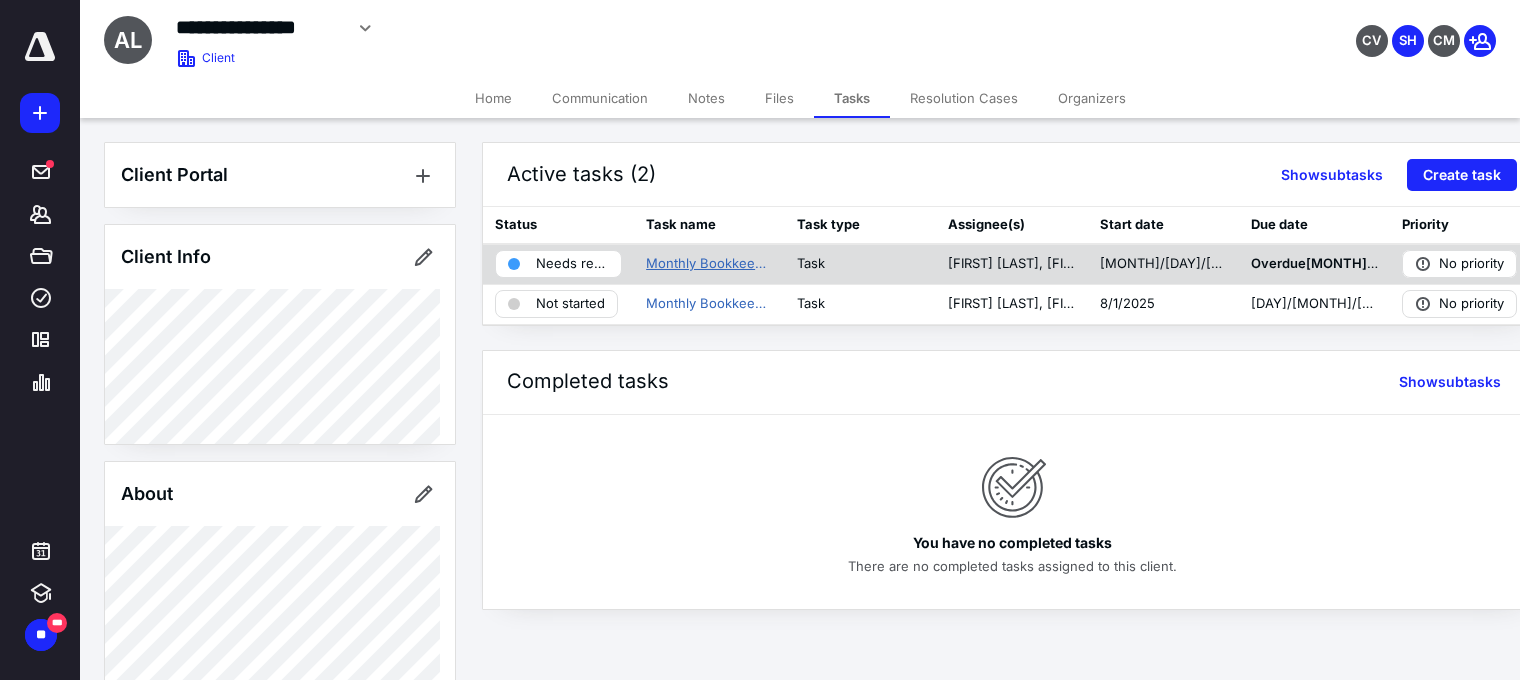 click on "Monthly Bookkeeping" at bounding box center (709, 264) 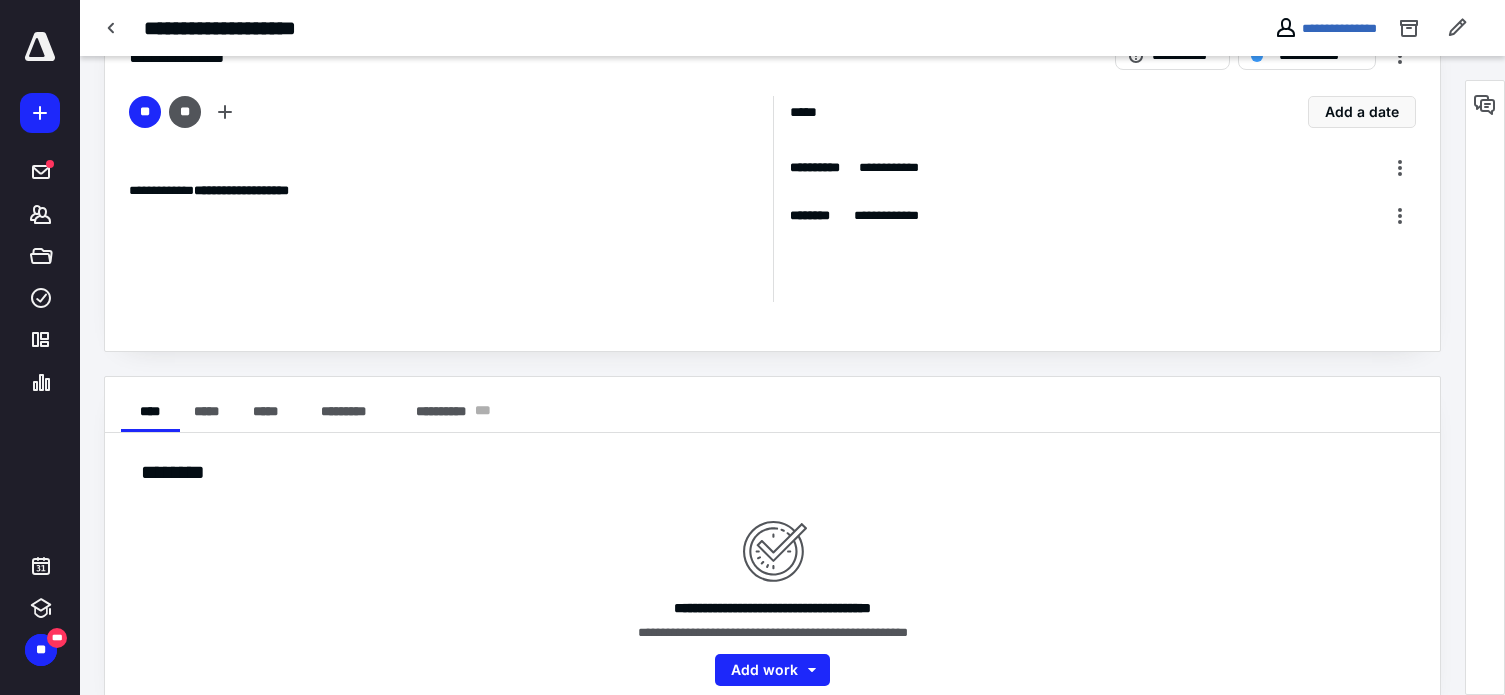scroll, scrollTop: 100, scrollLeft: 0, axis: vertical 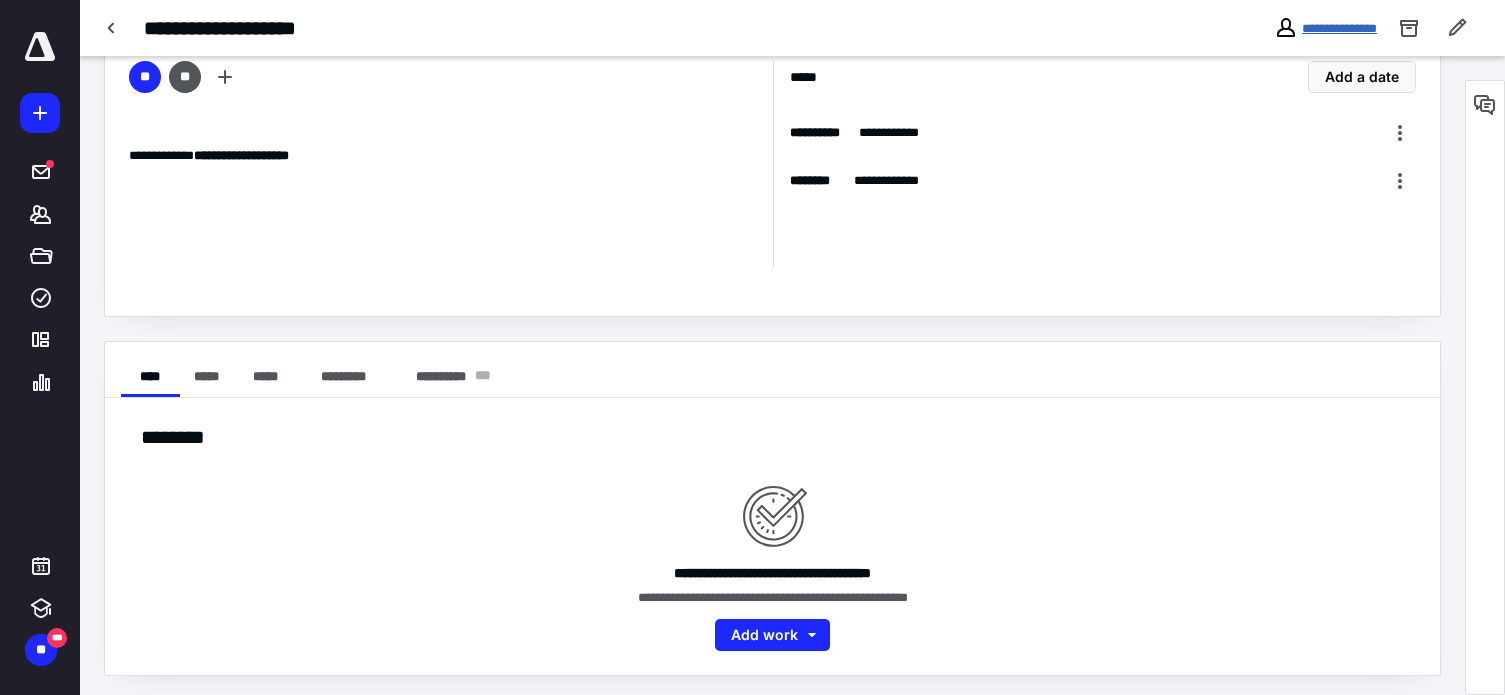 click on "**********" at bounding box center (1339, 28) 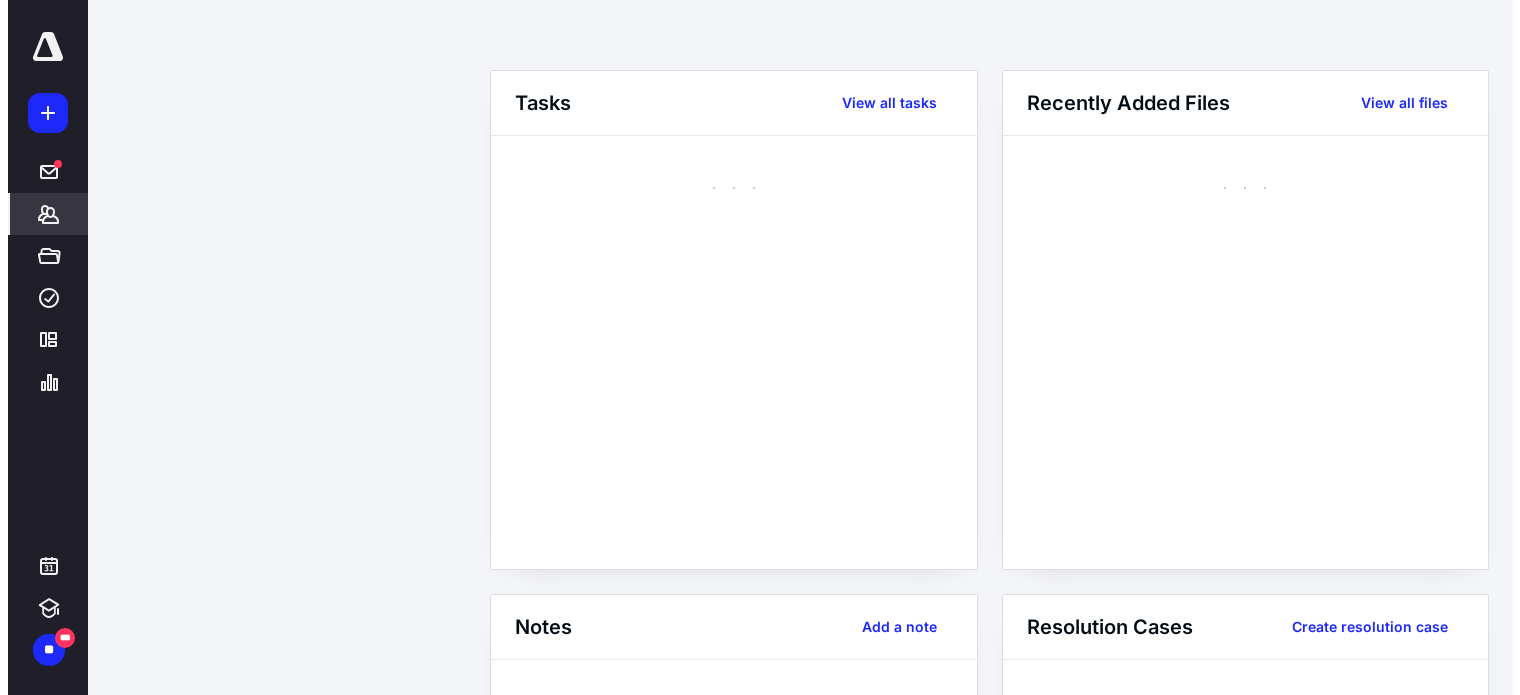 scroll, scrollTop: 0, scrollLeft: 0, axis: both 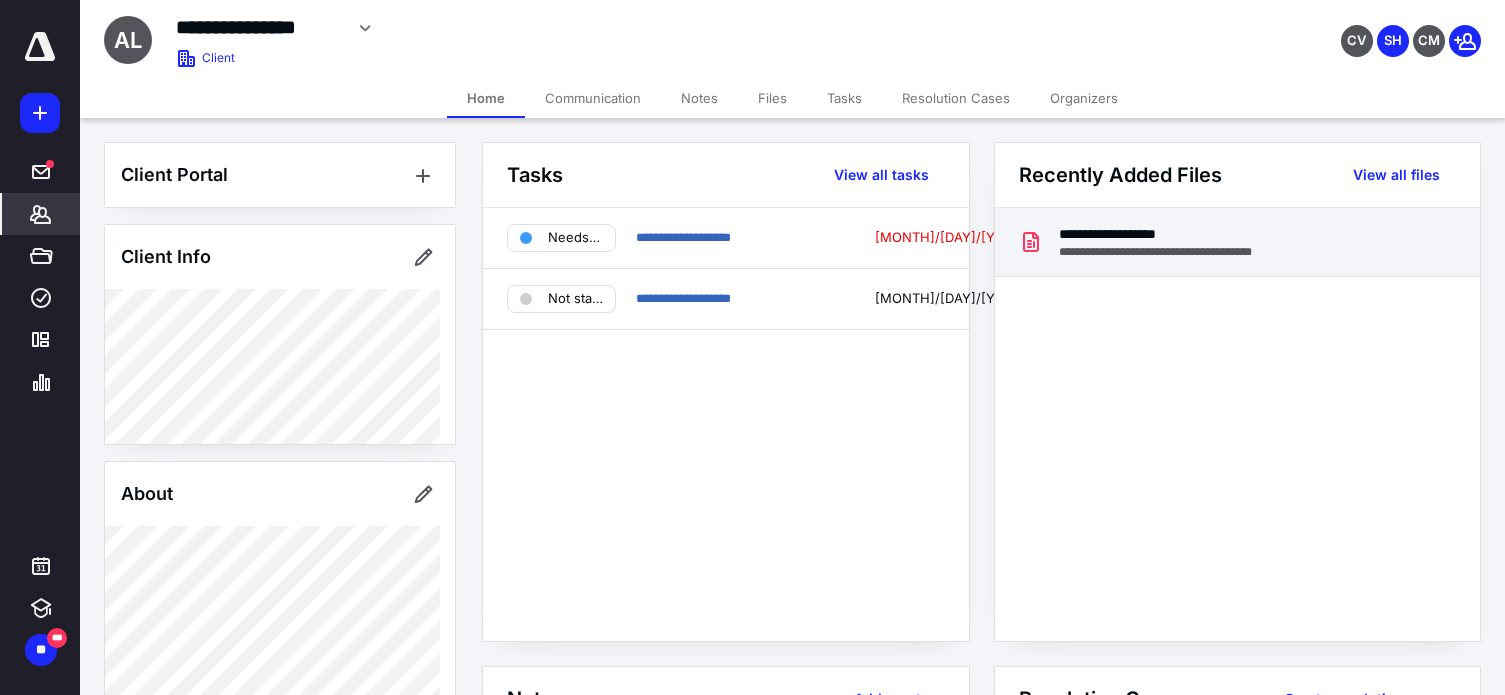 click on "**********" at bounding box center (1174, 234) 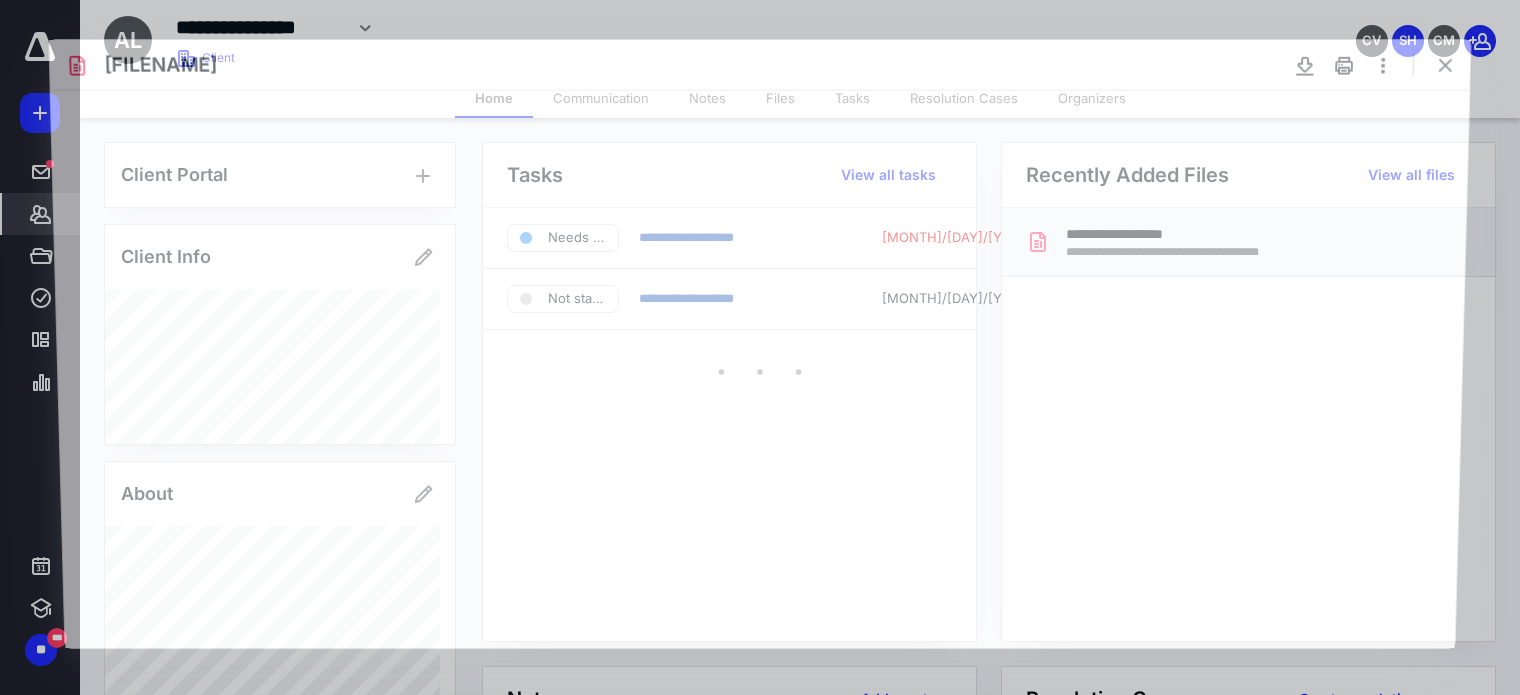 scroll, scrollTop: 0, scrollLeft: 0, axis: both 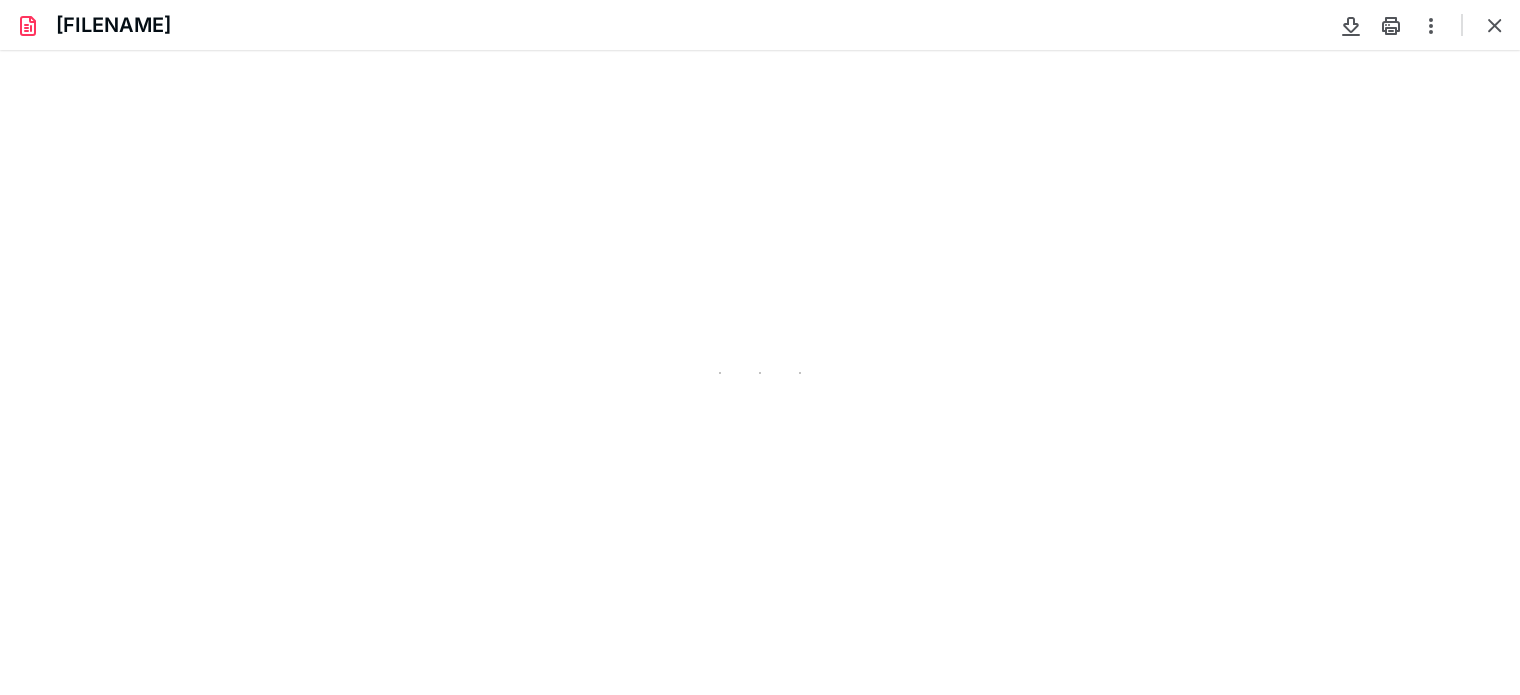 type on "77" 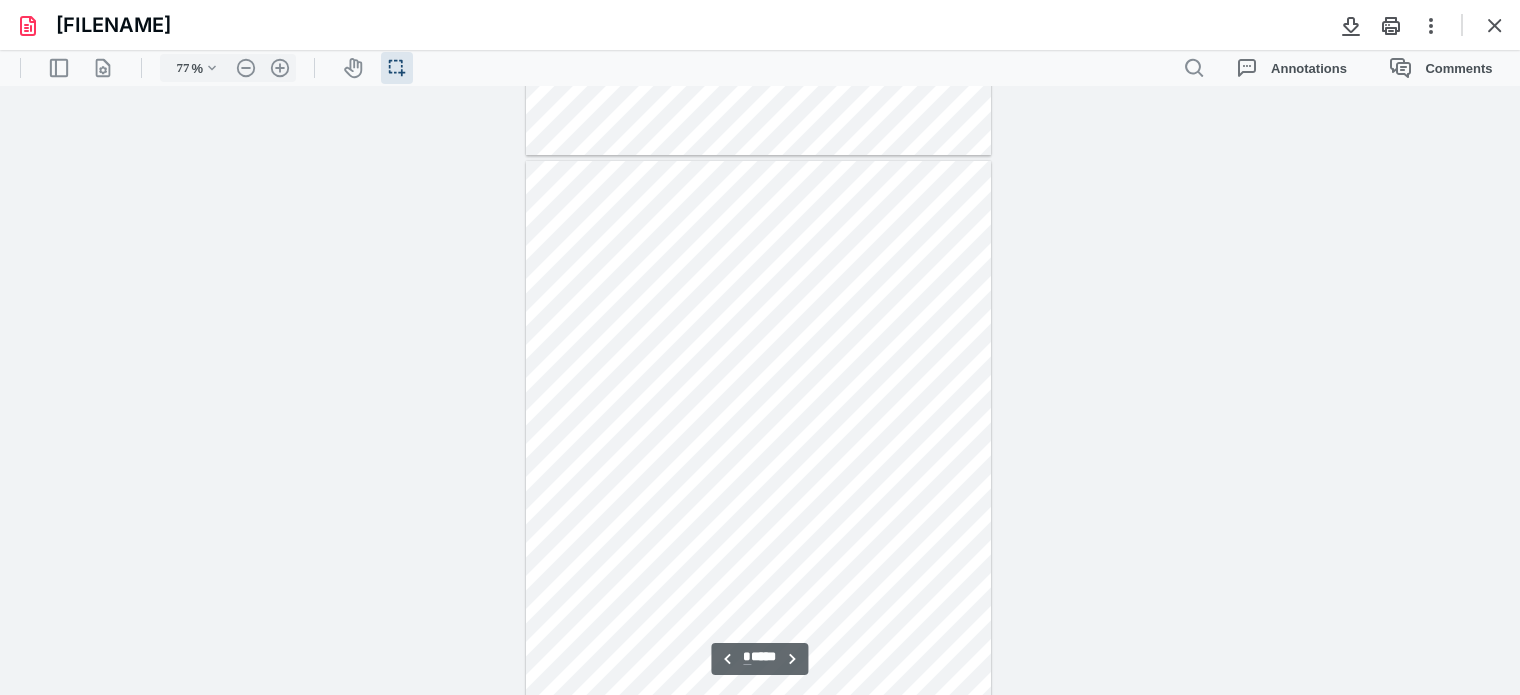 scroll, scrollTop: 2339, scrollLeft: 0, axis: vertical 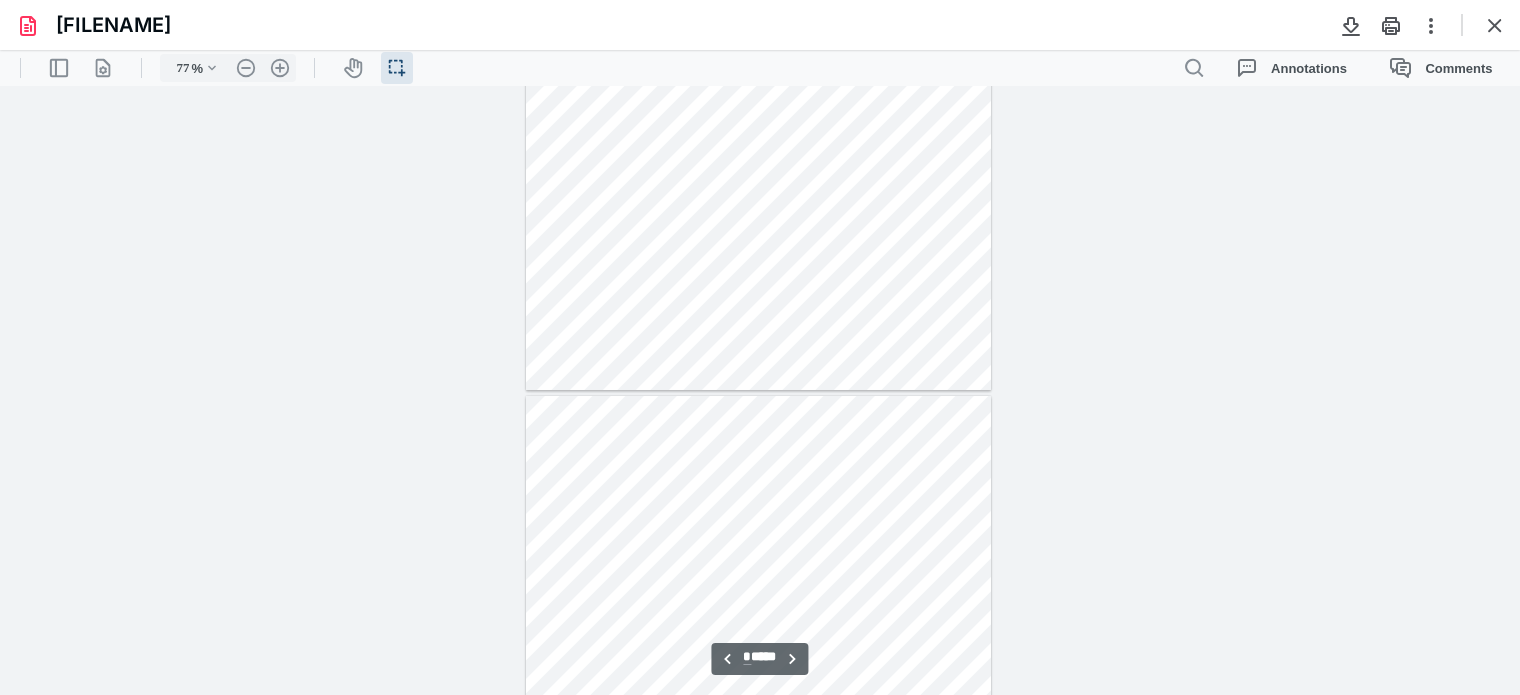 type on "*" 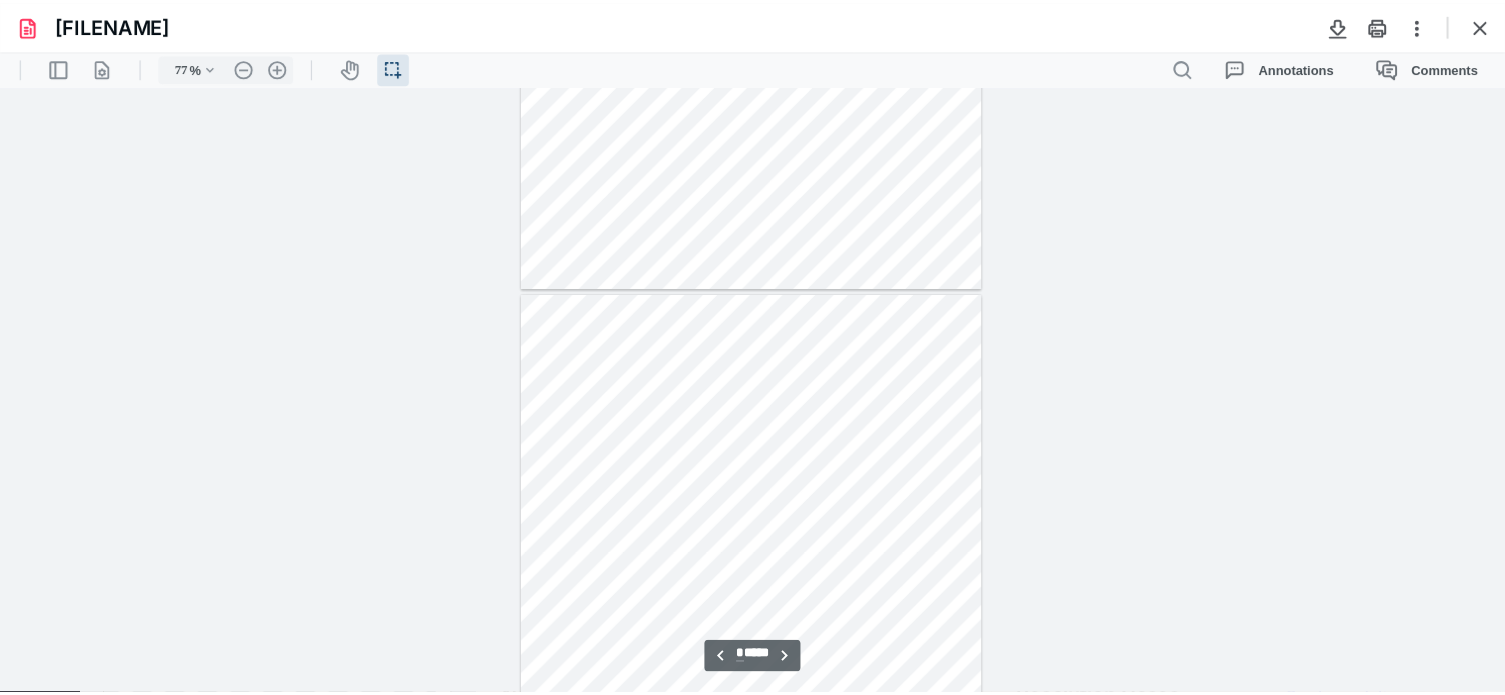 scroll, scrollTop: 2839, scrollLeft: 0, axis: vertical 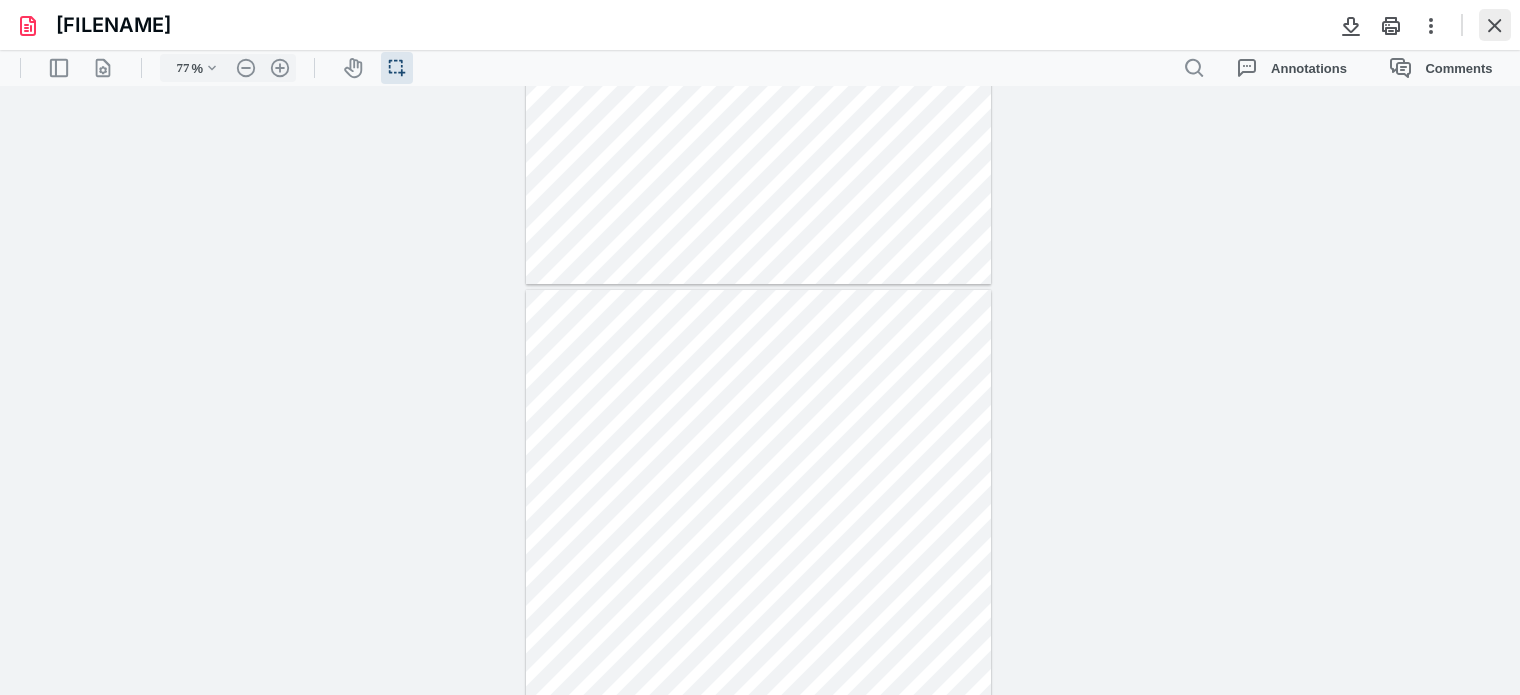 click at bounding box center [1495, 25] 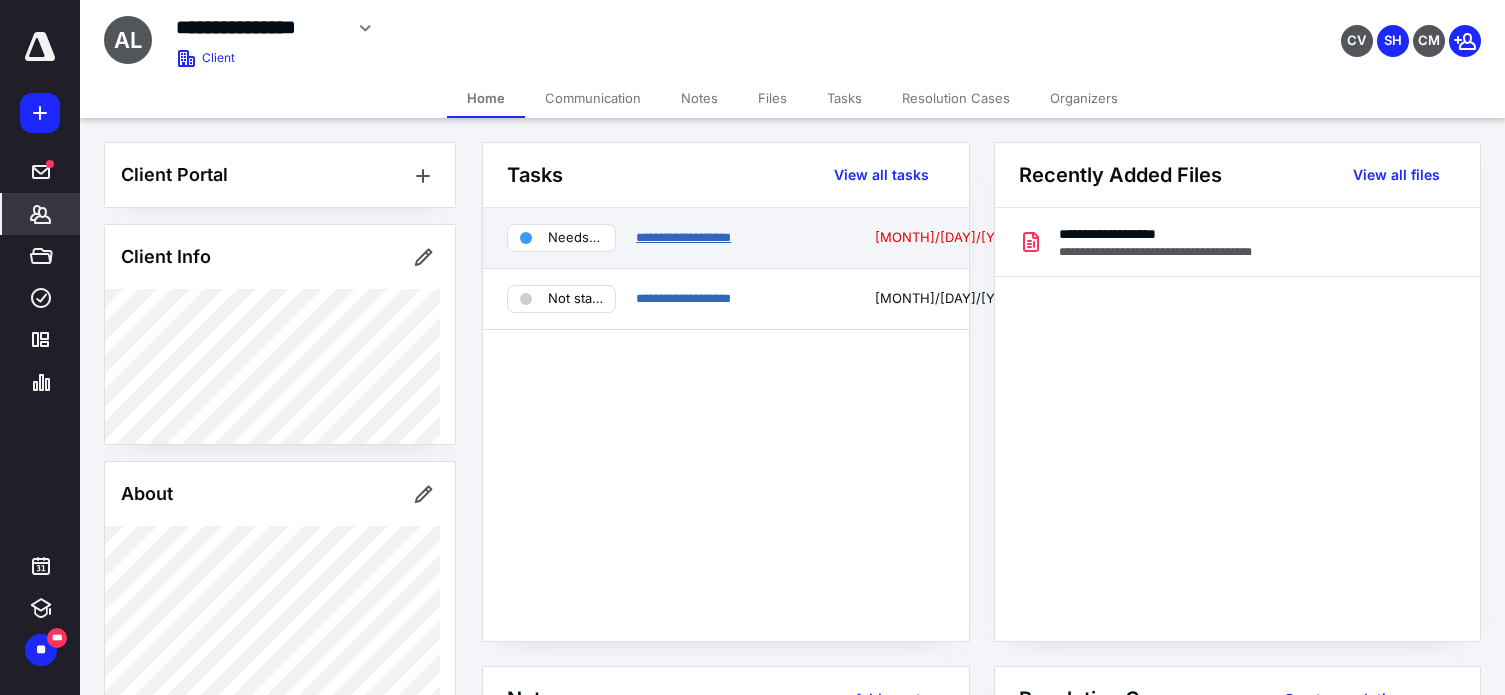 click on "**********" at bounding box center (683, 237) 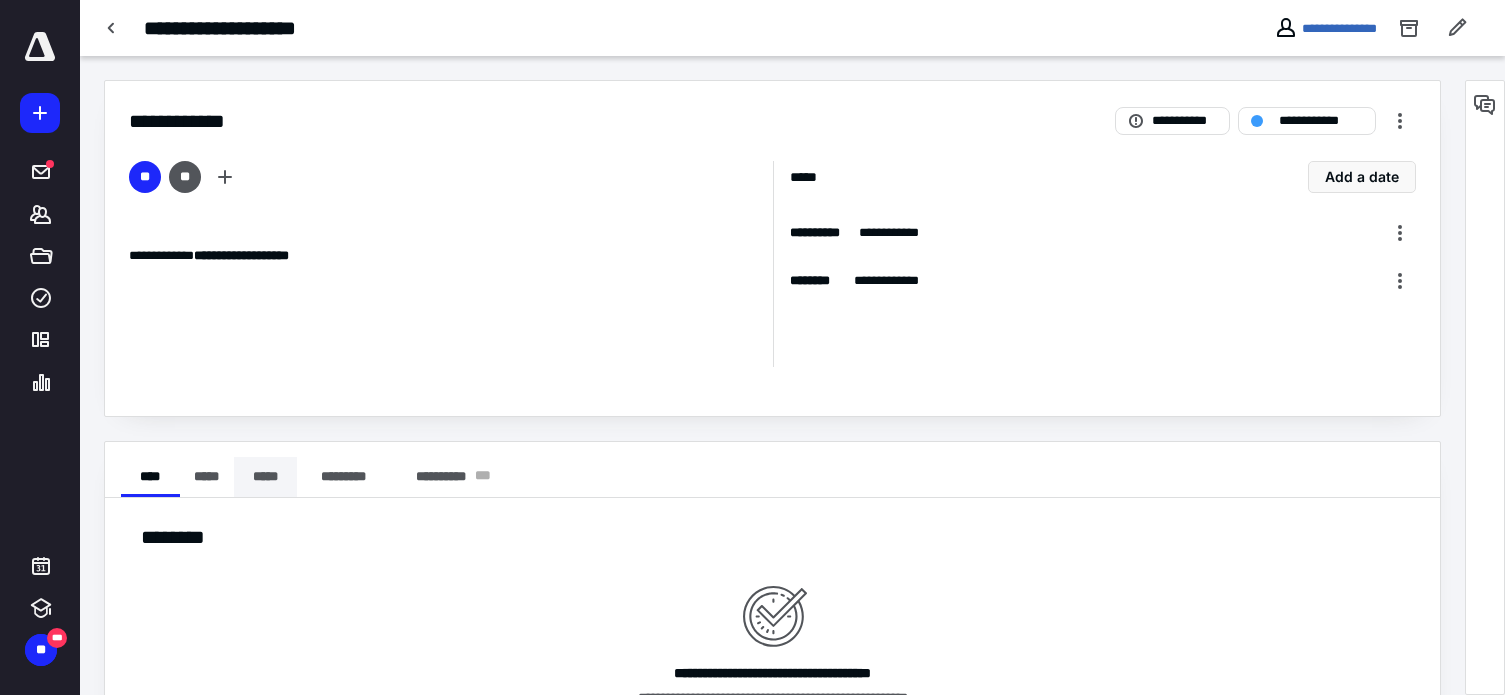 click on "*****" at bounding box center [265, 477] 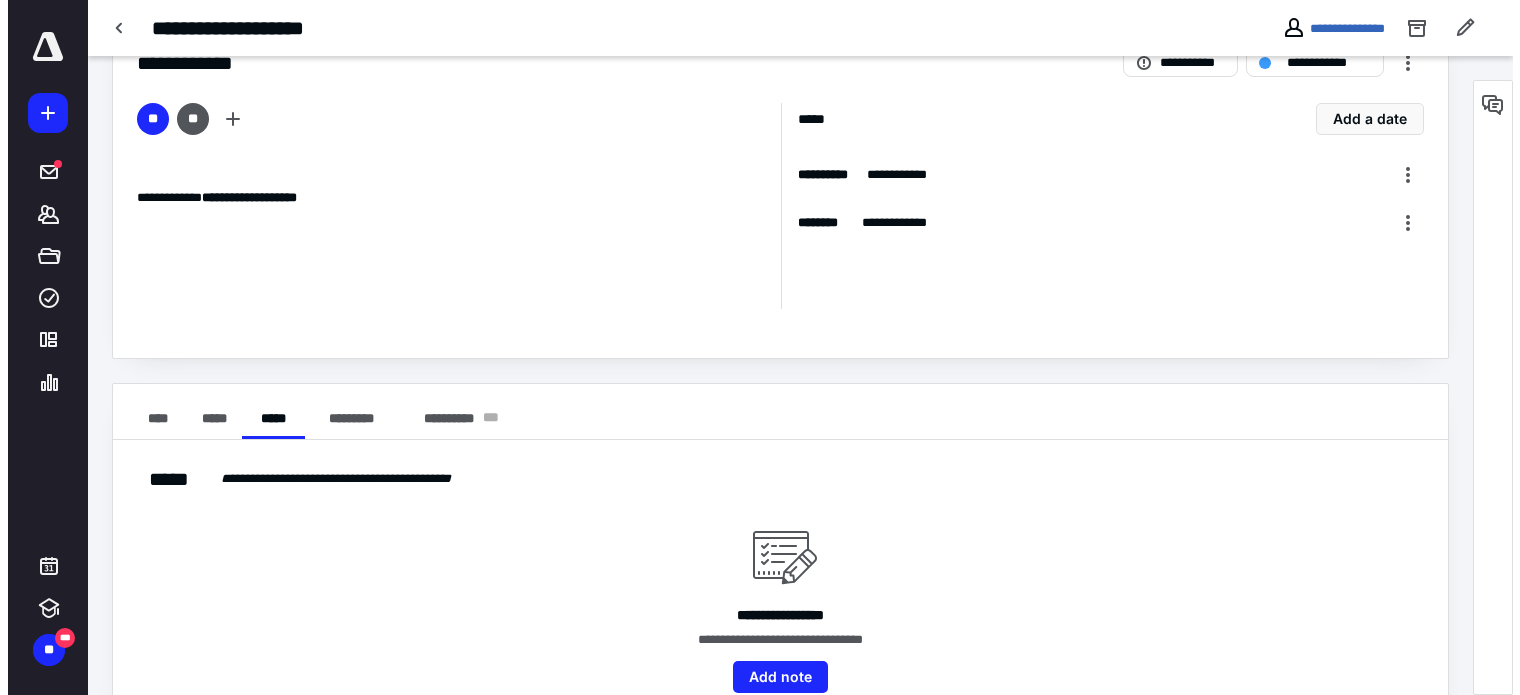 scroll, scrollTop: 104, scrollLeft: 0, axis: vertical 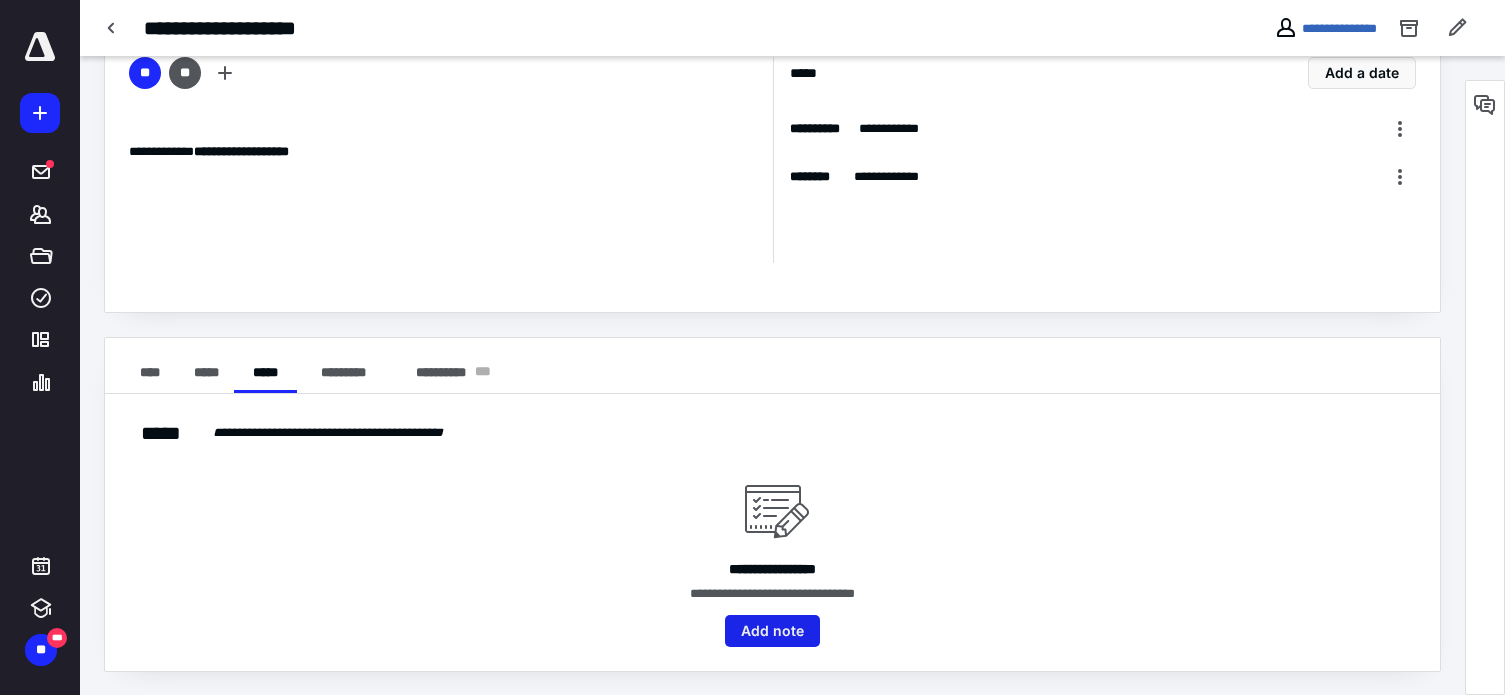 click on "Add note" at bounding box center [772, 631] 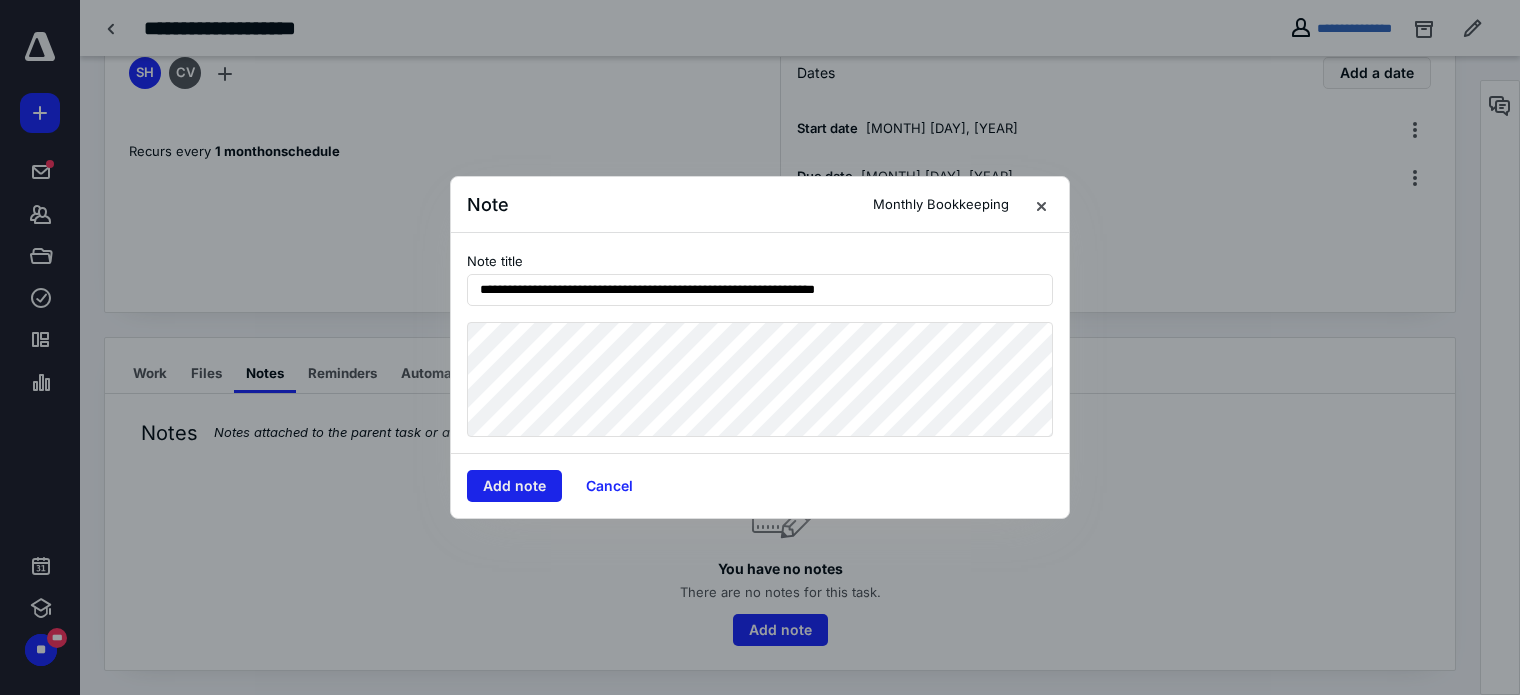 type on "**********" 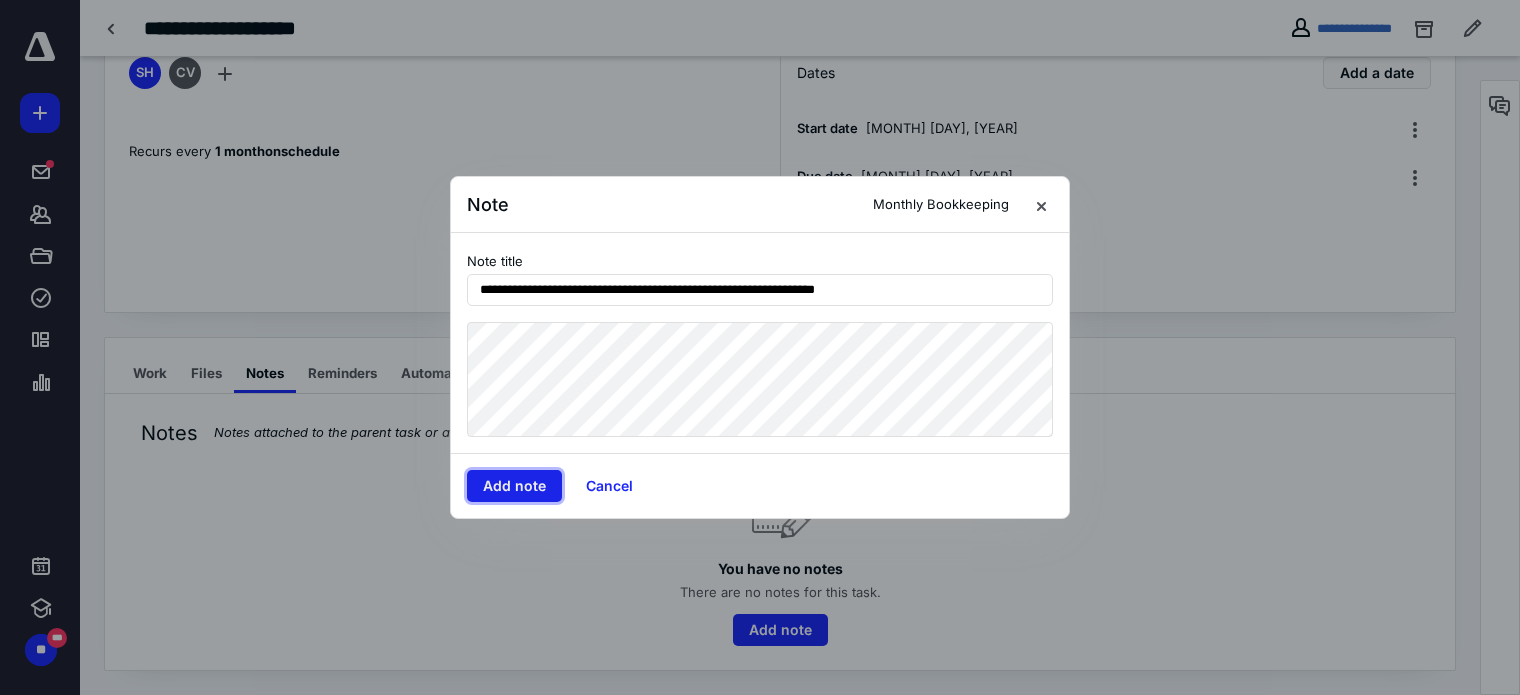click on "Add note" at bounding box center [514, 486] 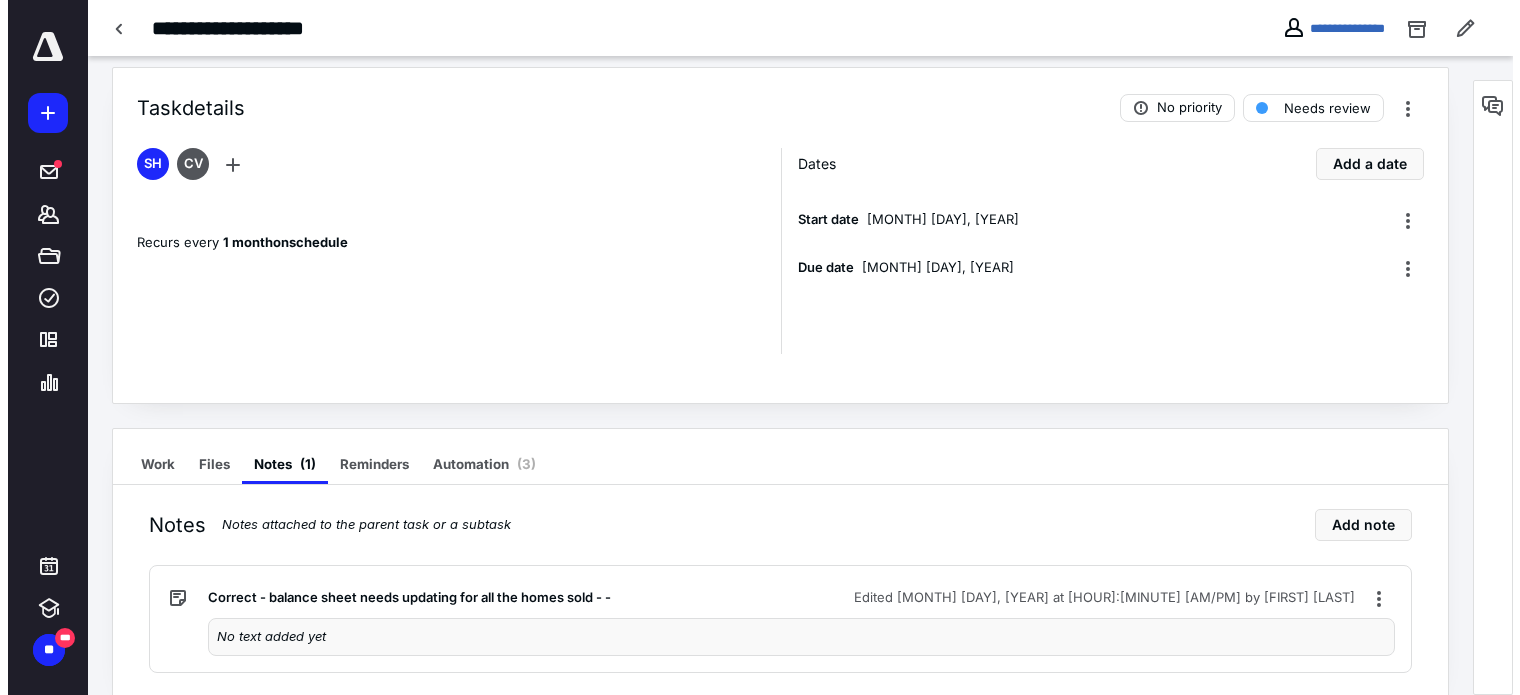 scroll, scrollTop: 0, scrollLeft: 0, axis: both 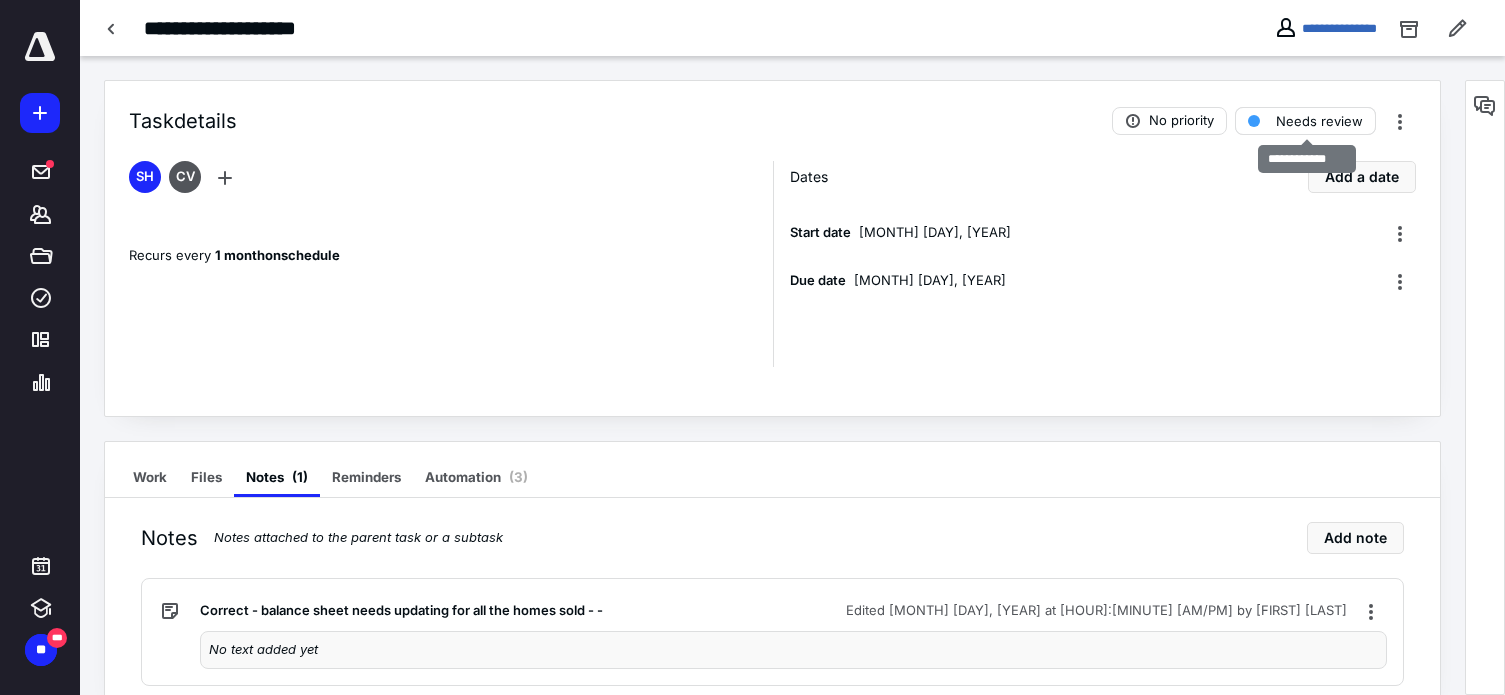 click on "Needs review" at bounding box center [1319, 121] 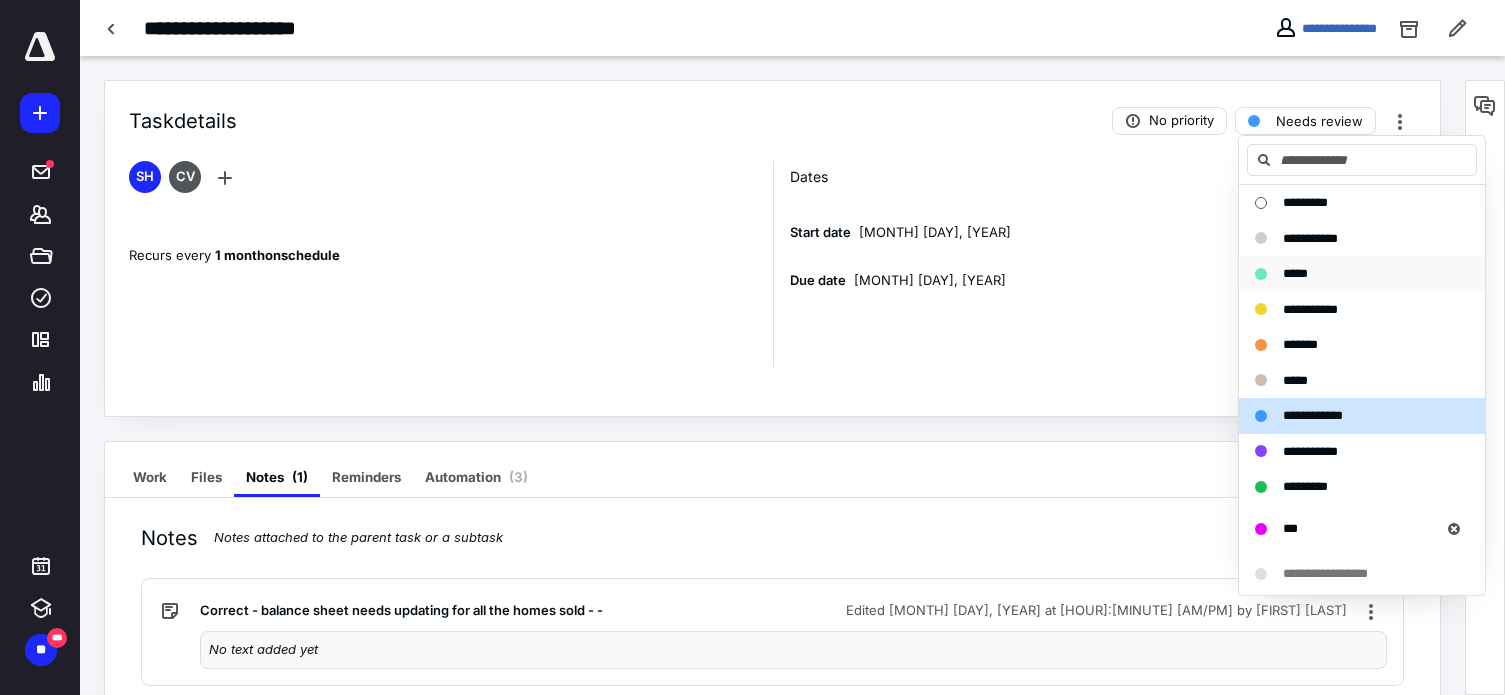 click on "*****" at bounding box center [1295, 273] 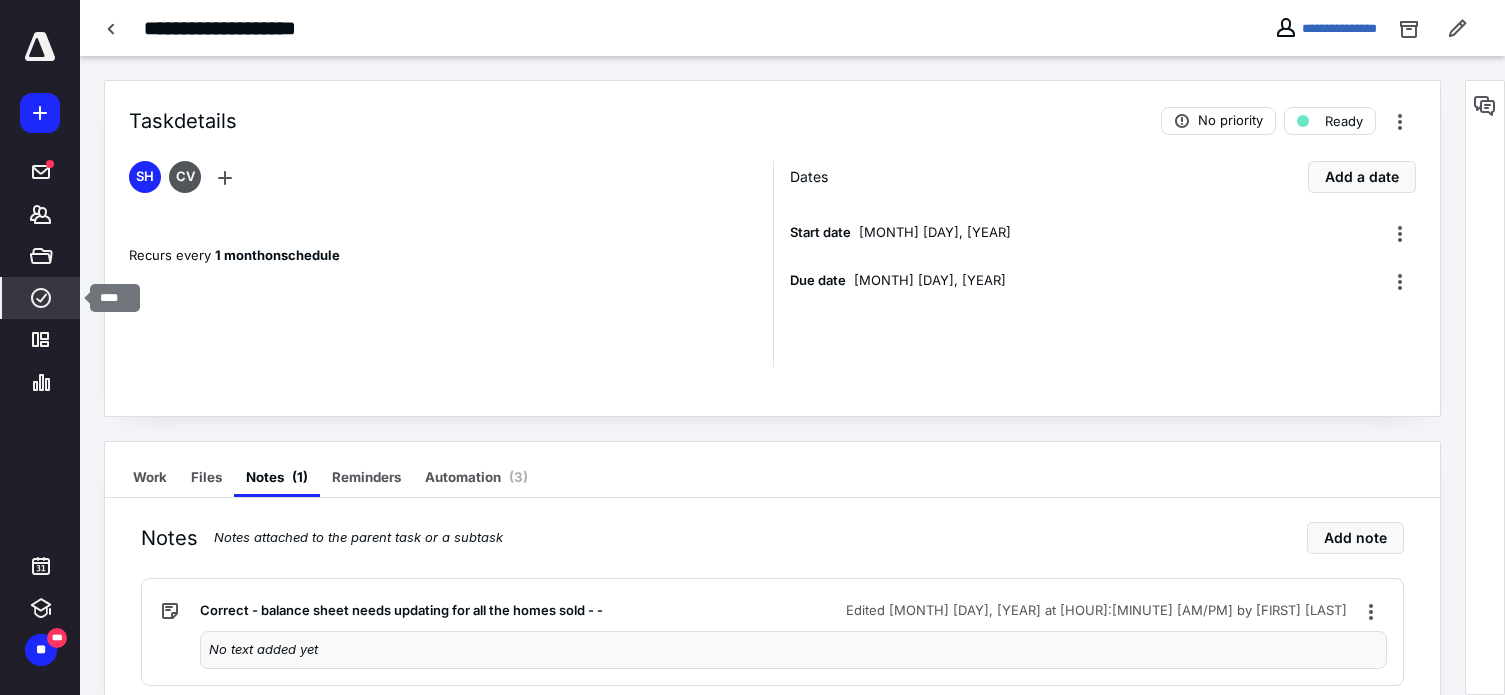 click 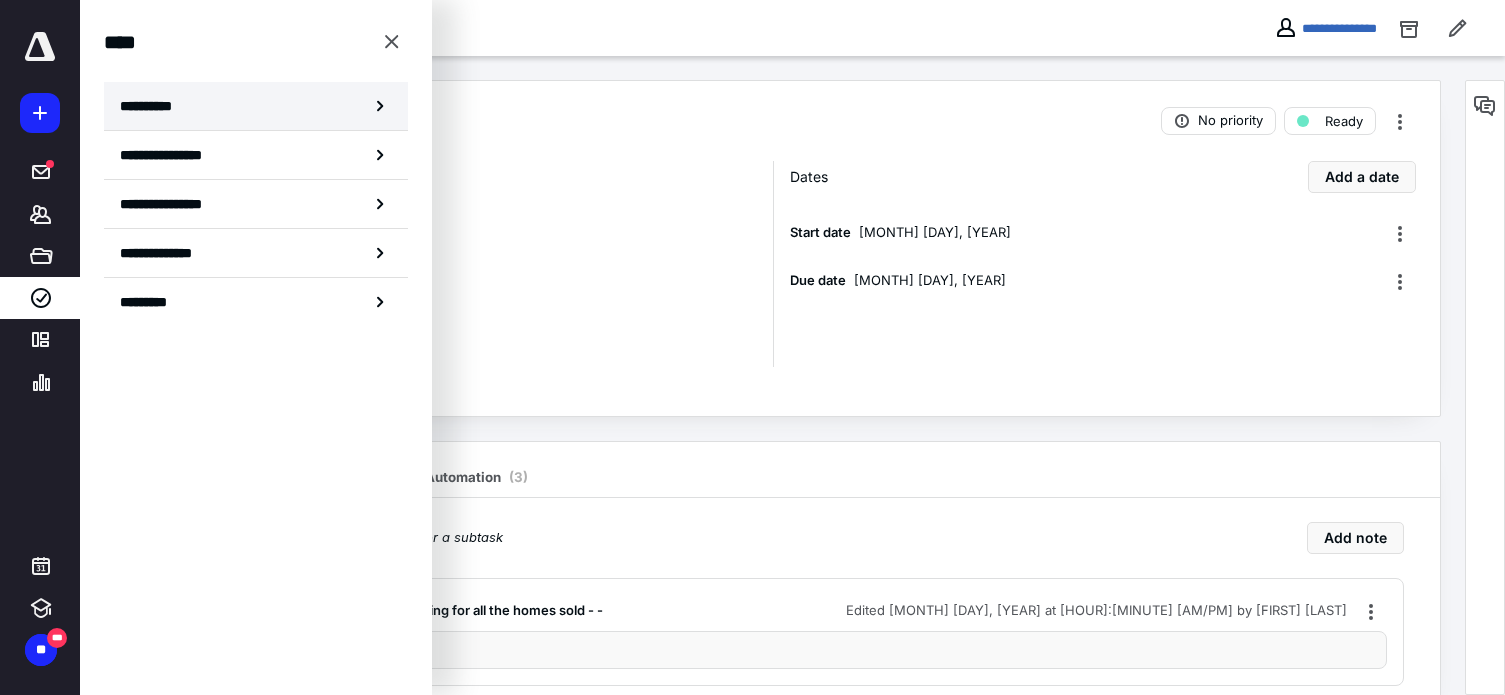 click on "**********" at bounding box center (153, 106) 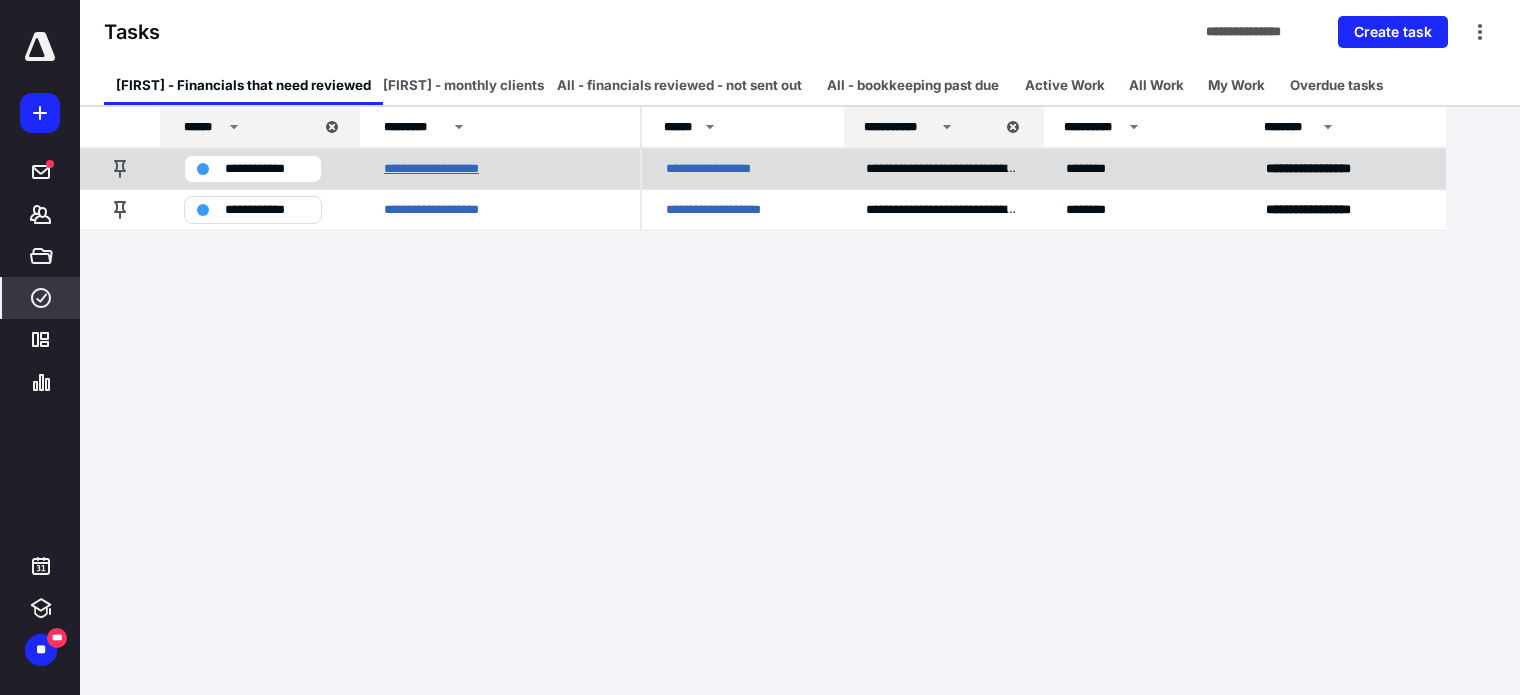 click on "**********" at bounding box center [450, 169] 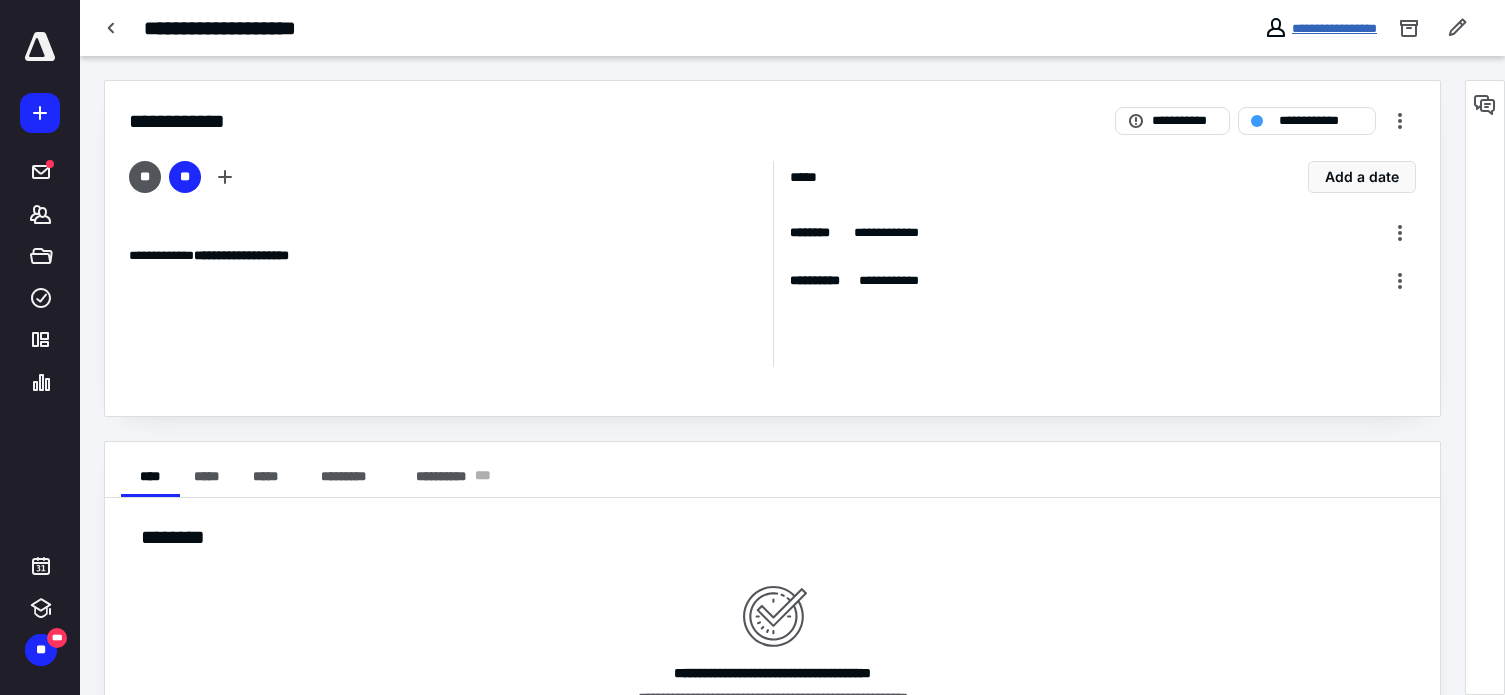 click on "**********" at bounding box center [1334, 28] 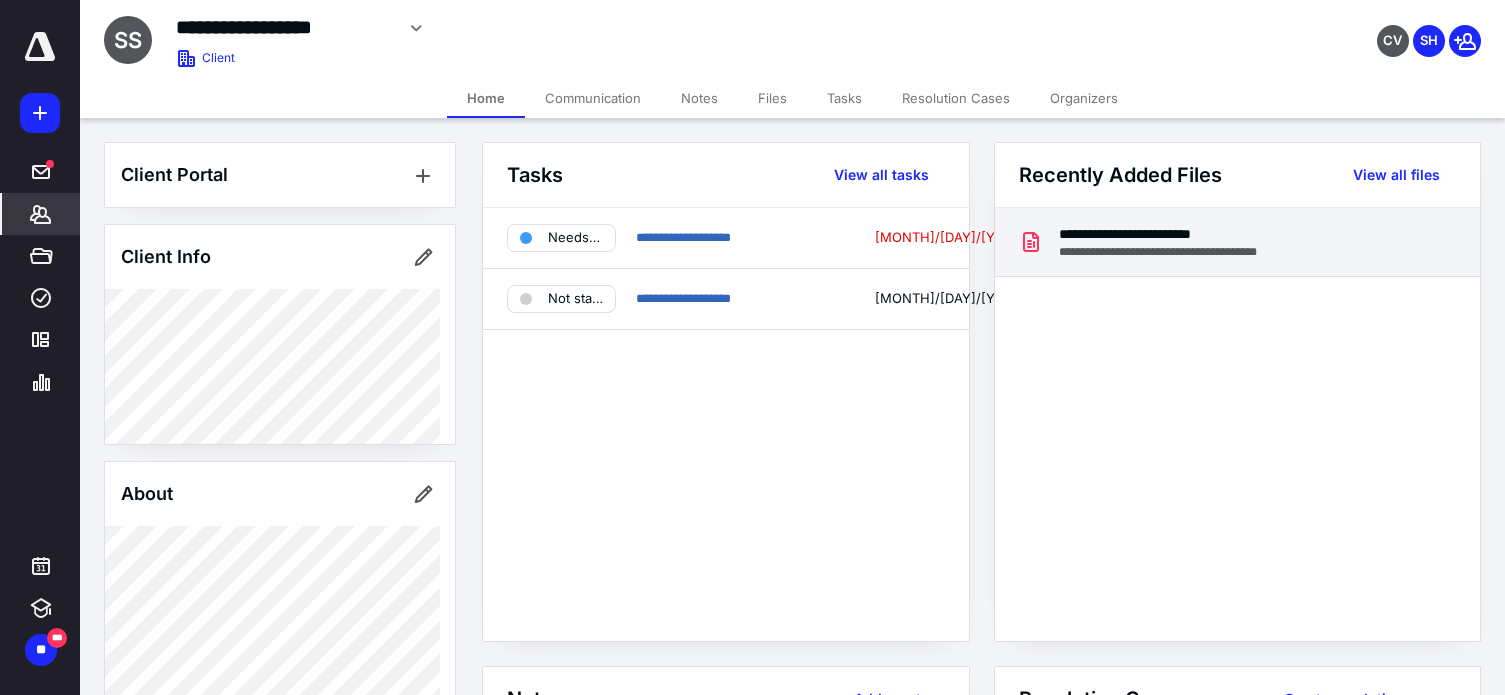 click on "**********" at bounding box center (1178, 234) 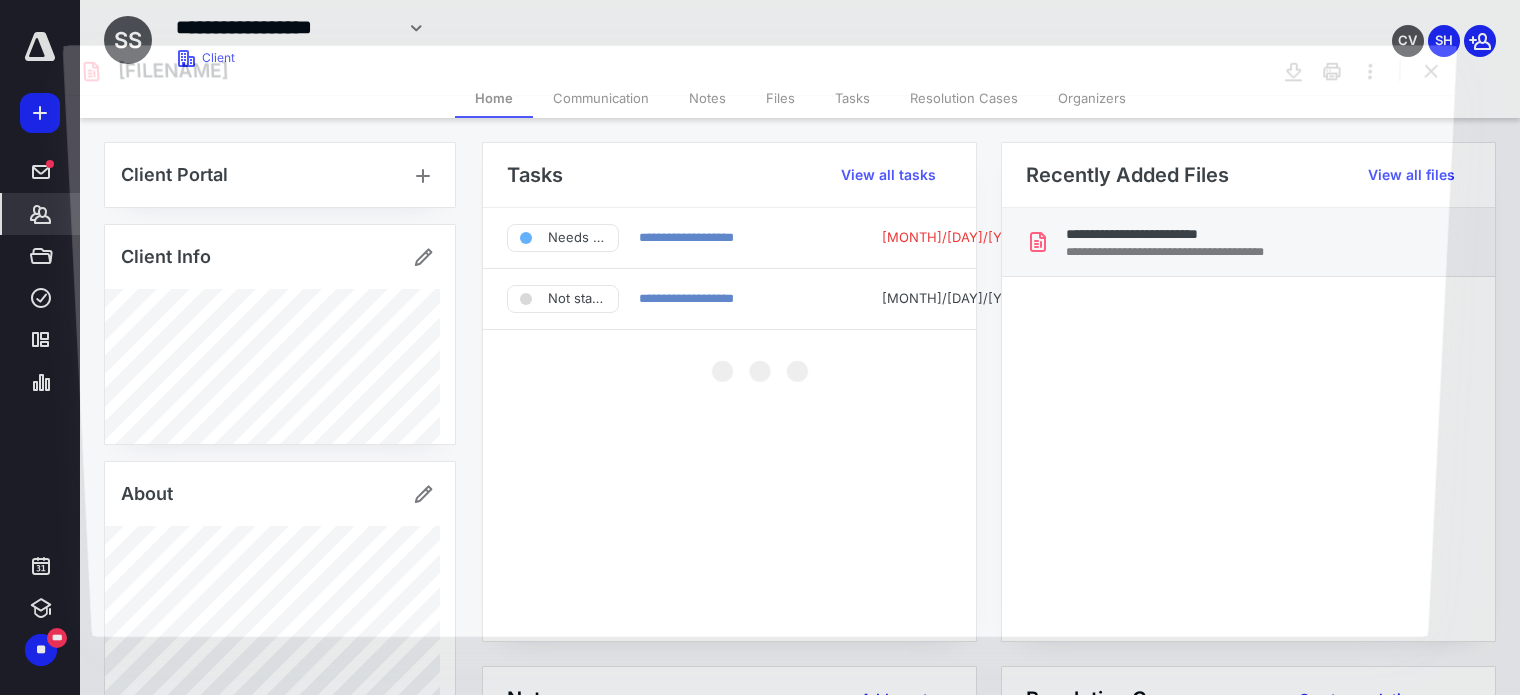 click at bounding box center [760, 365] 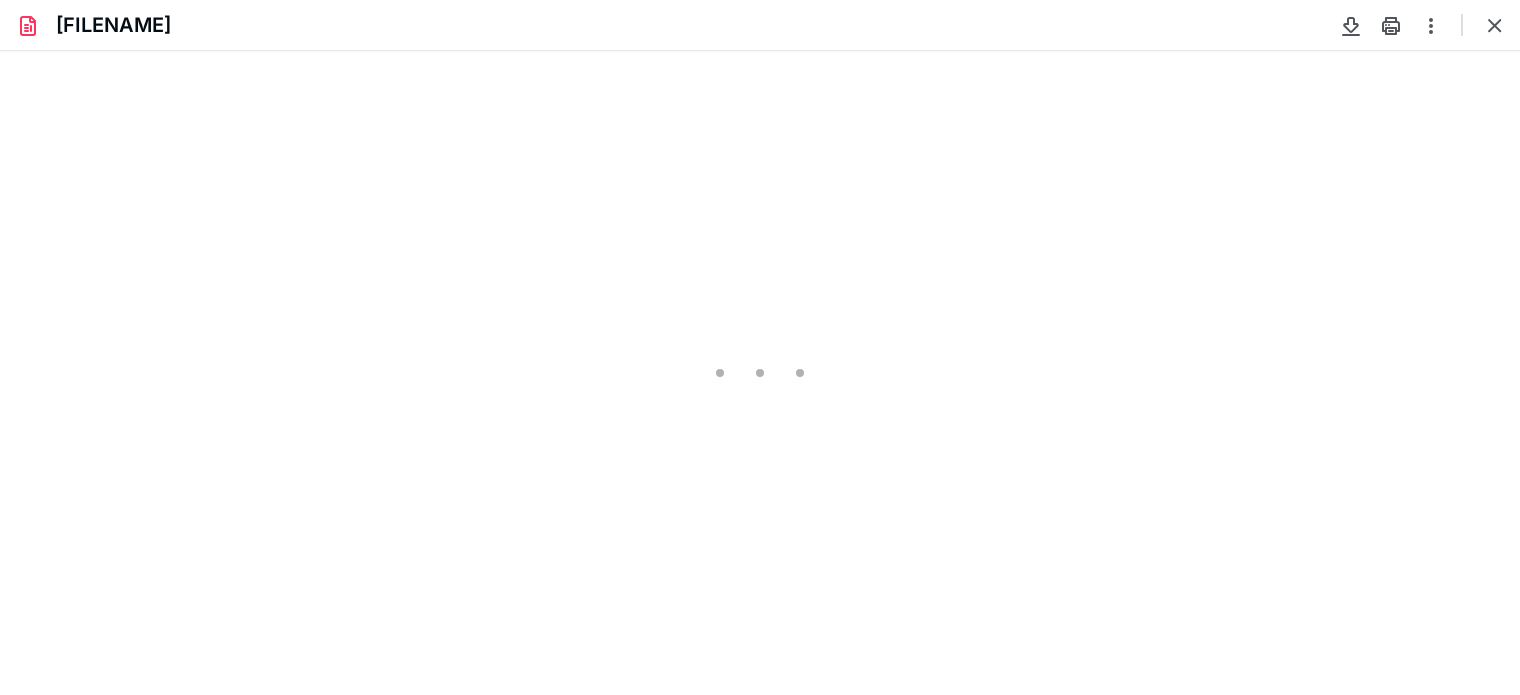 scroll, scrollTop: 0, scrollLeft: 0, axis: both 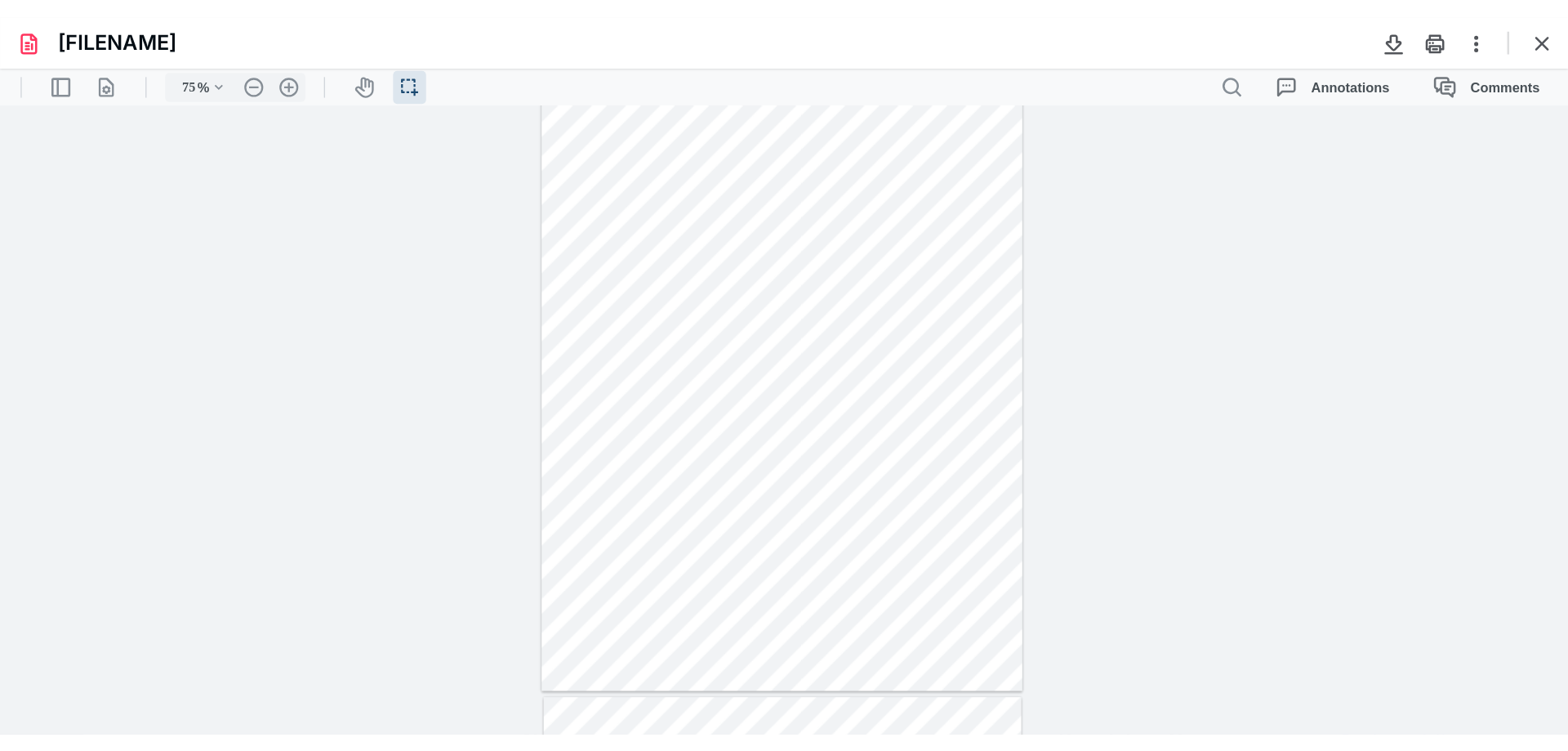 type on "102" 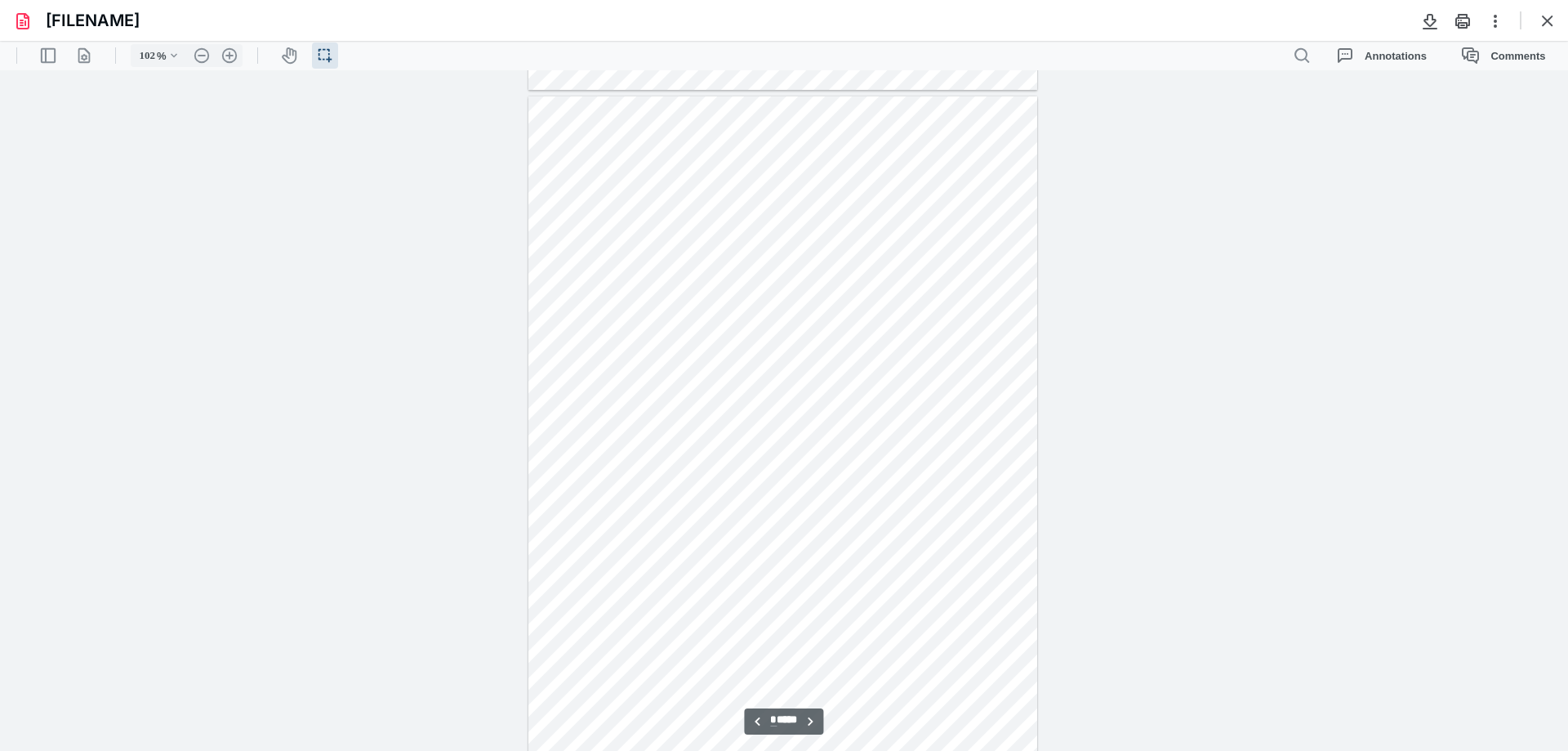 scroll, scrollTop: 2697, scrollLeft: 0, axis: vertical 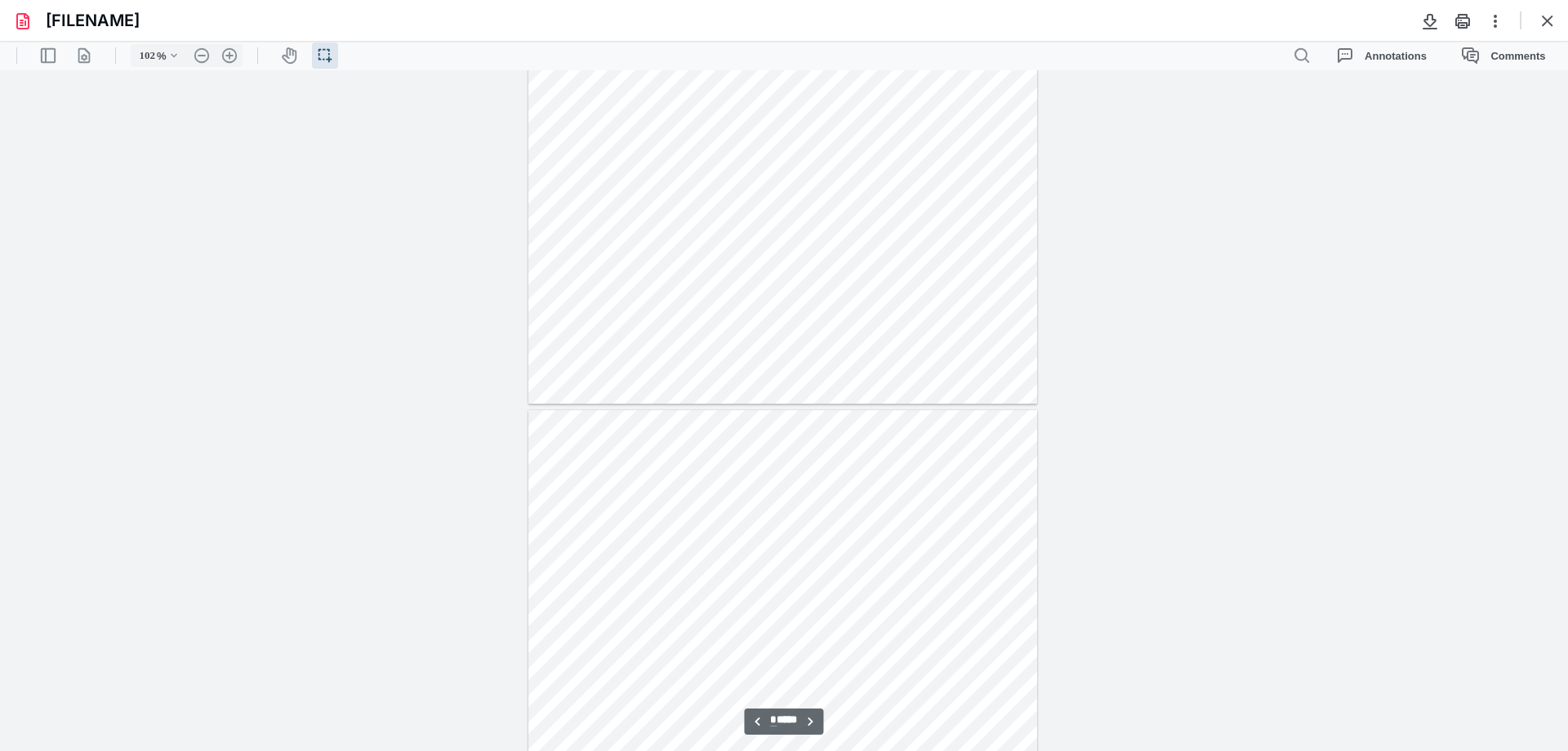 type on "*" 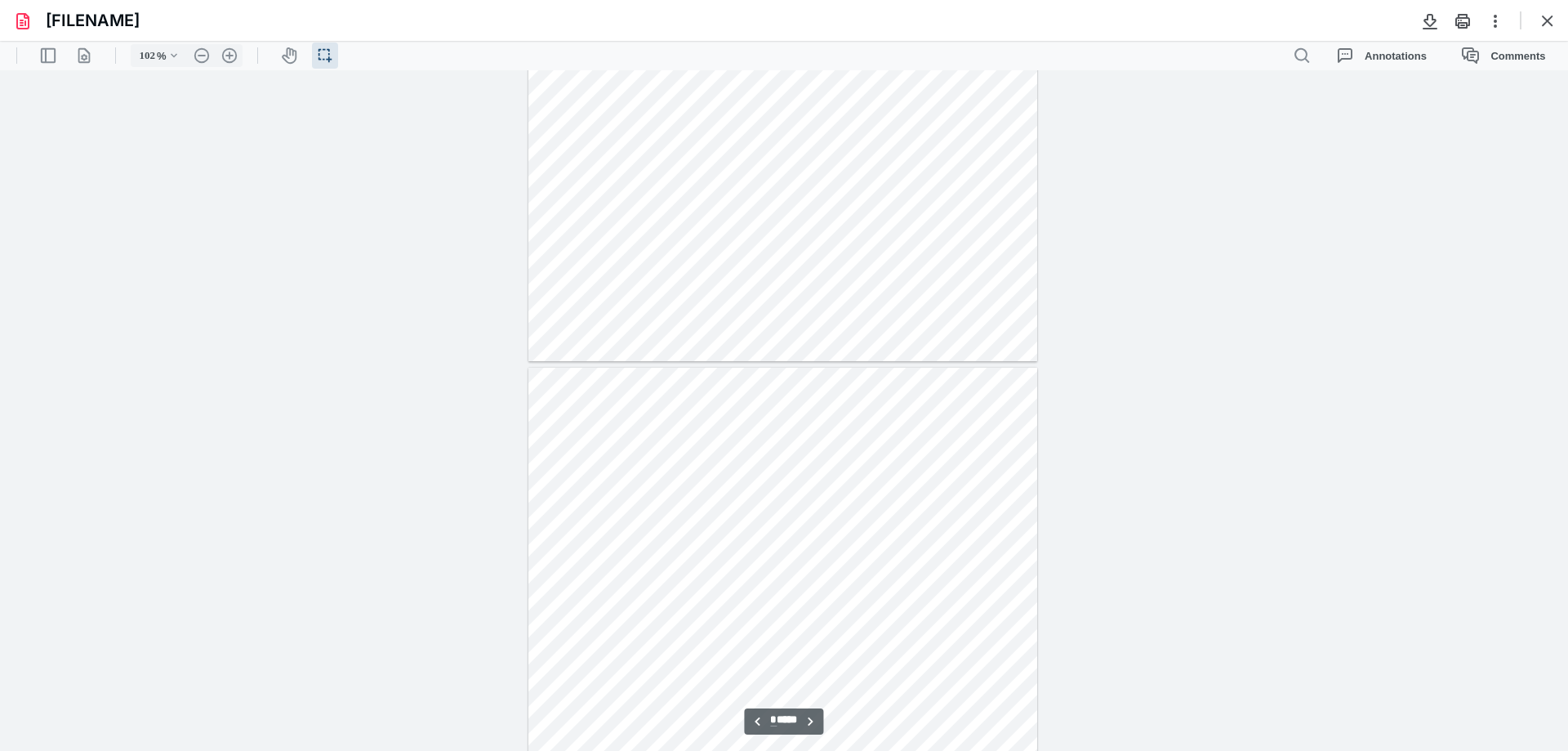 scroll, scrollTop: 3105, scrollLeft: 0, axis: vertical 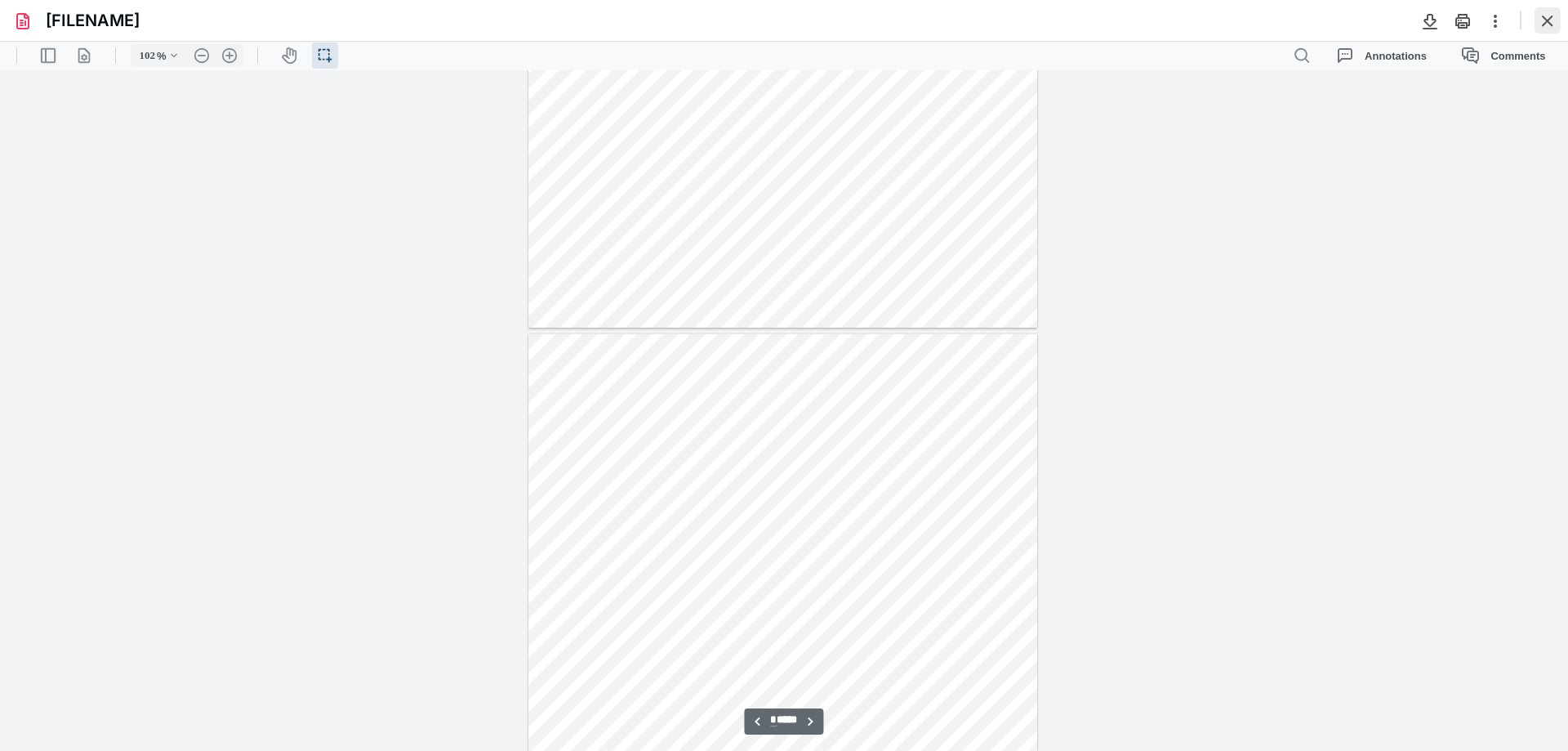 click at bounding box center (1548, 20) 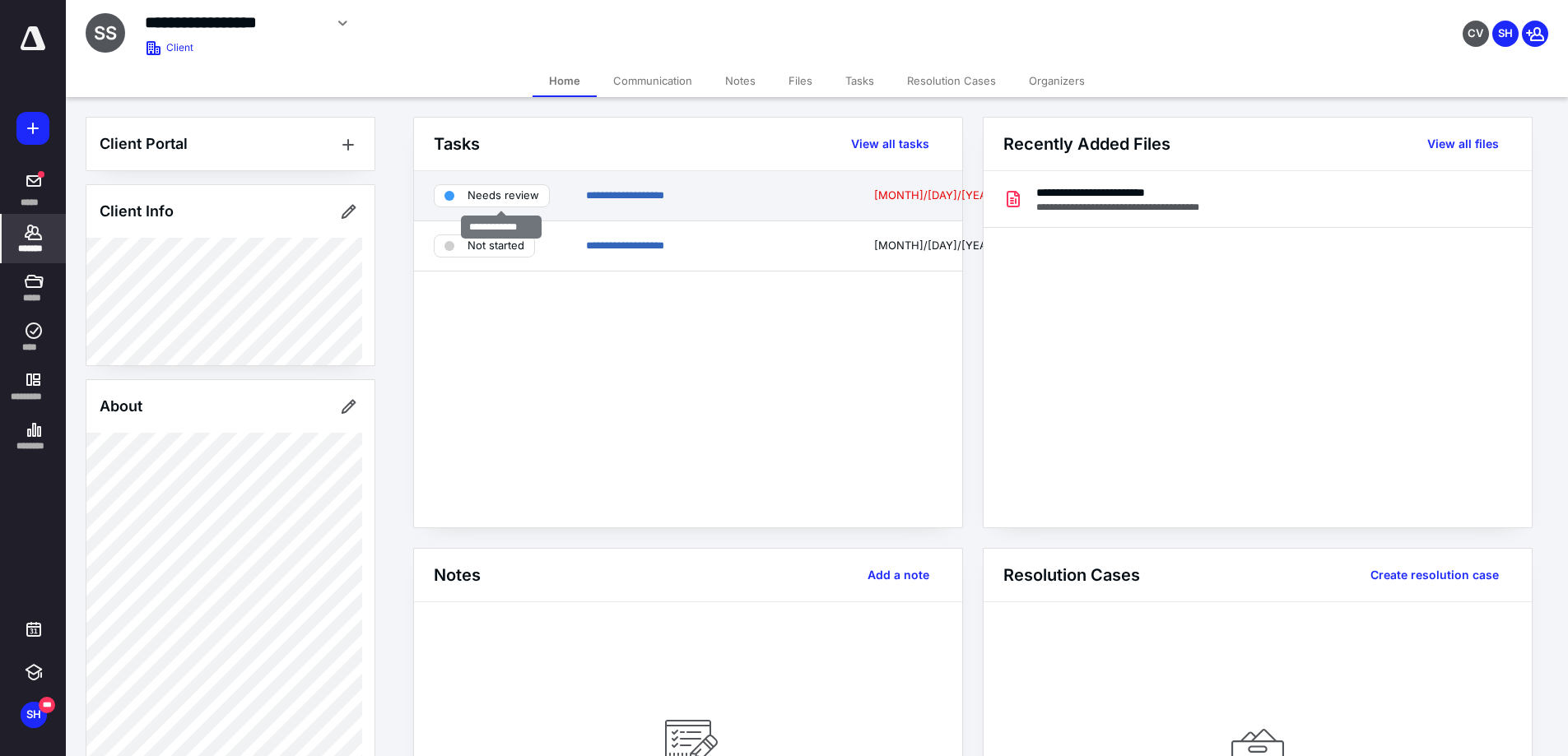 click on "Needs review" at bounding box center (503, 196) 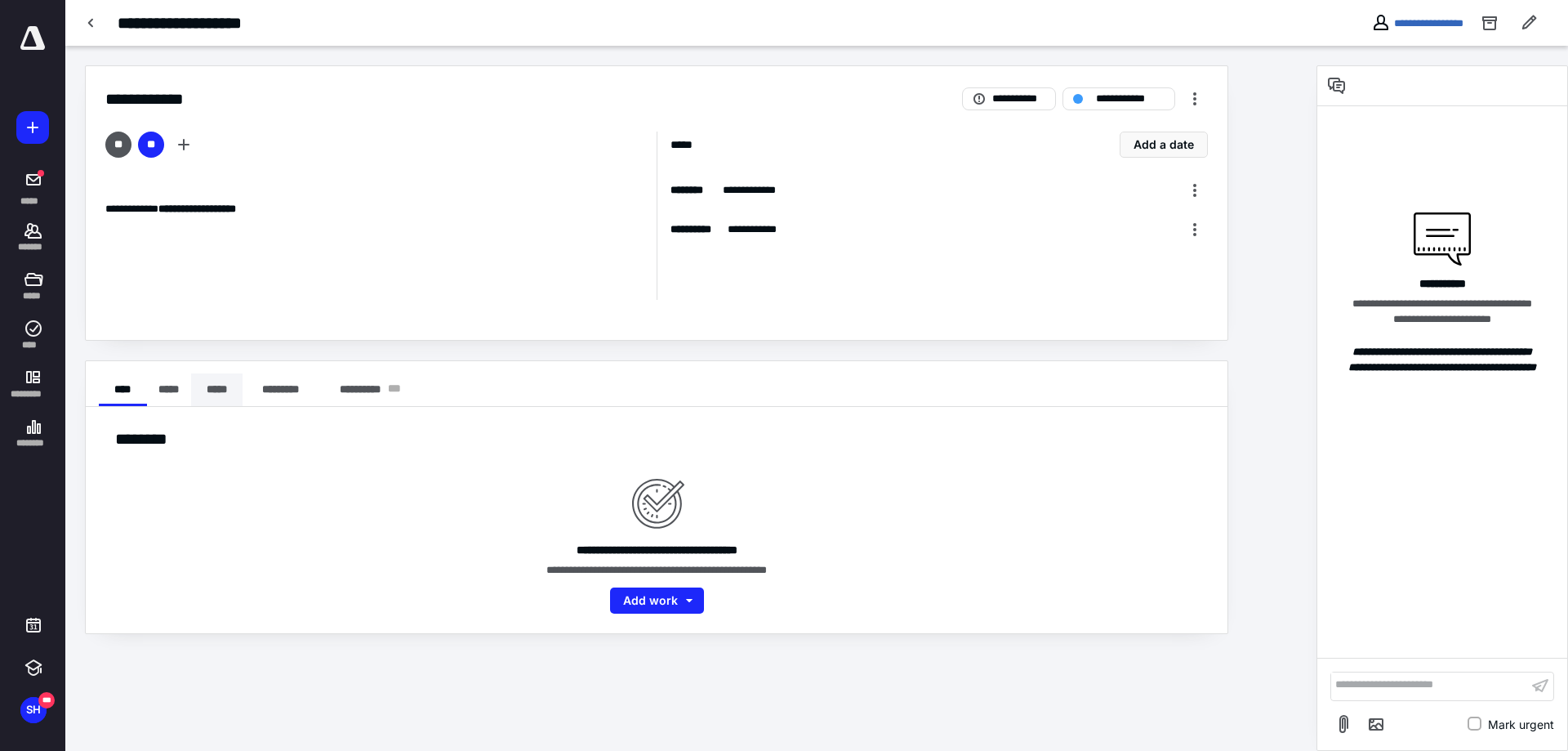click on "*****" at bounding box center [216, 390] 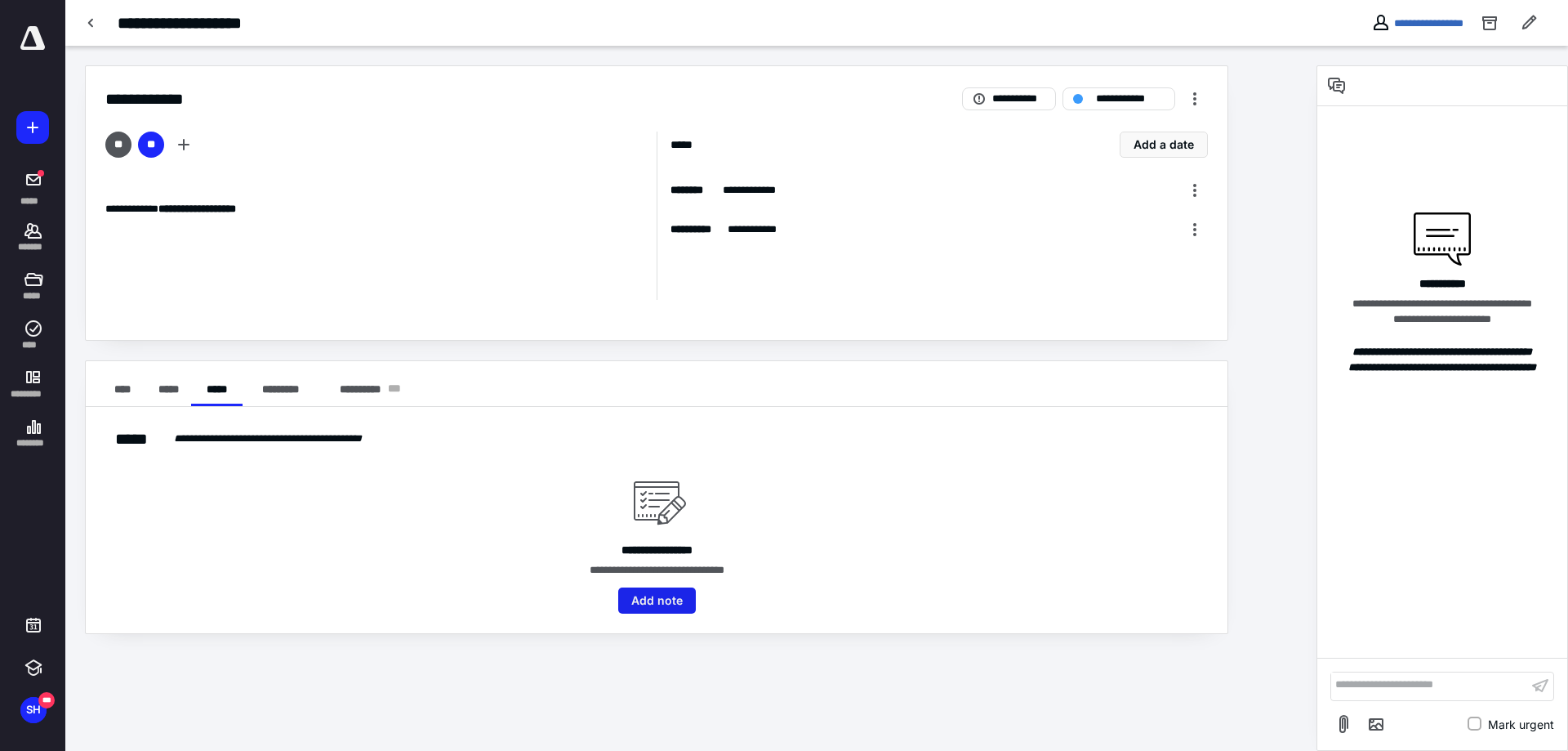 click on "Add note" at bounding box center [657, 601] 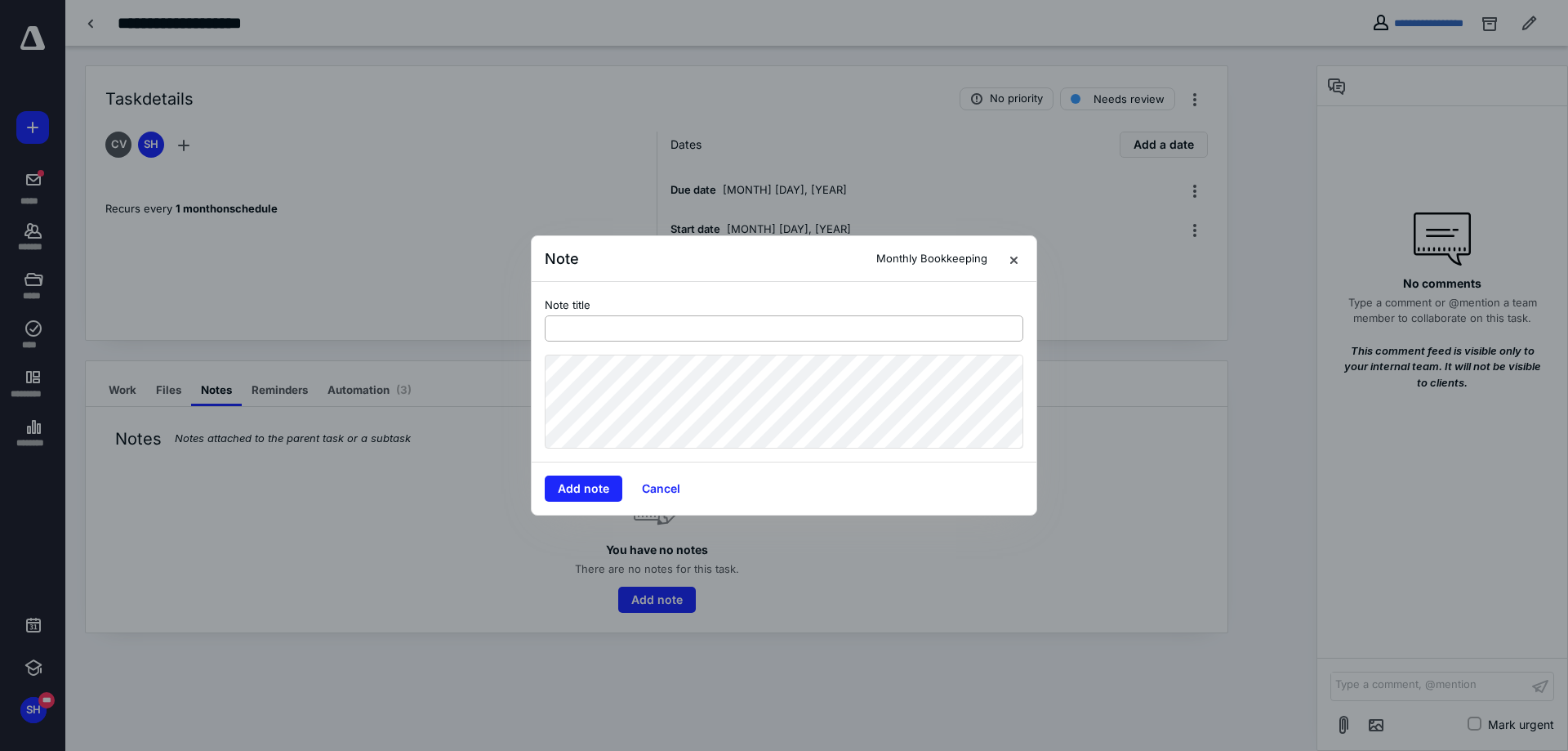 click at bounding box center (784, 329) 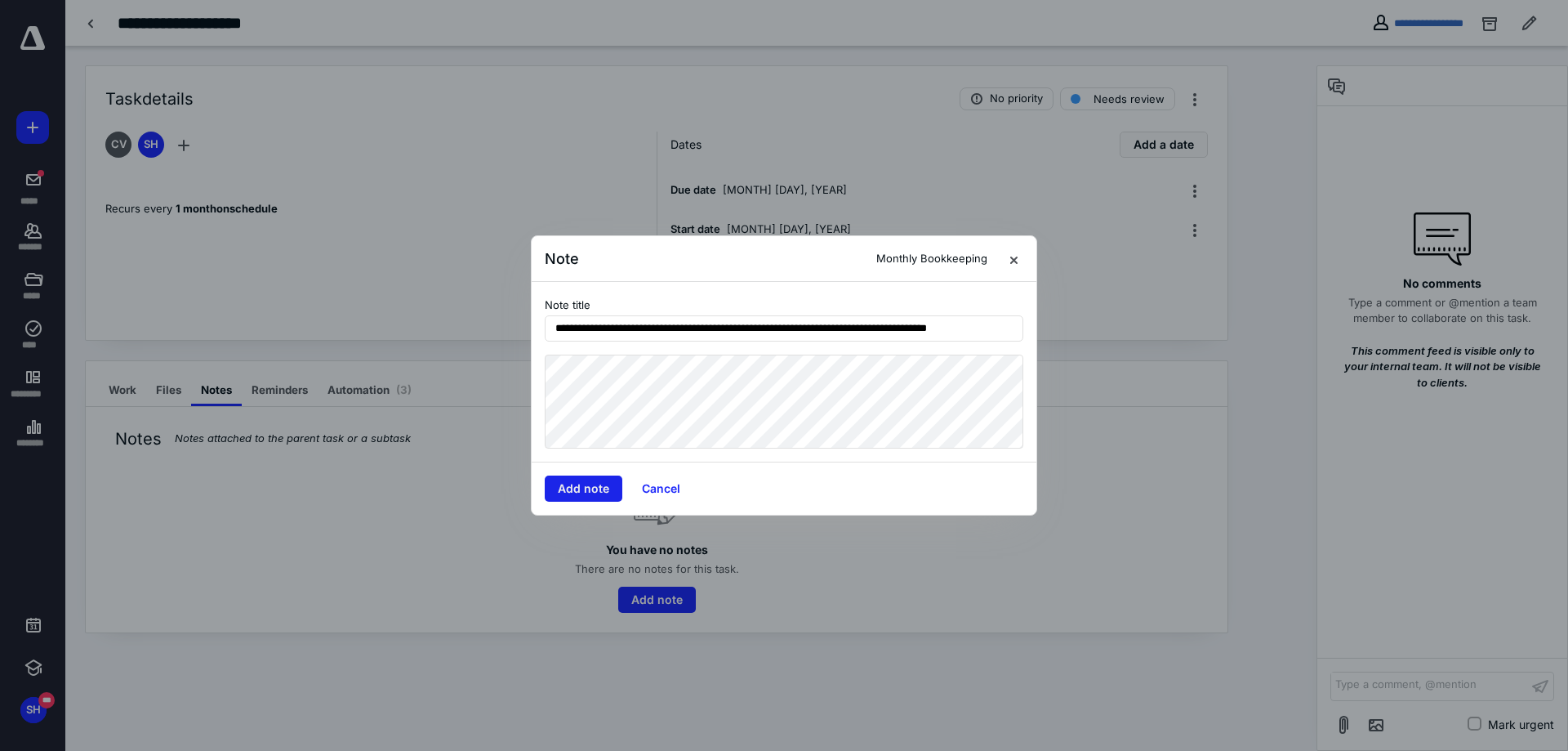 type on "**********" 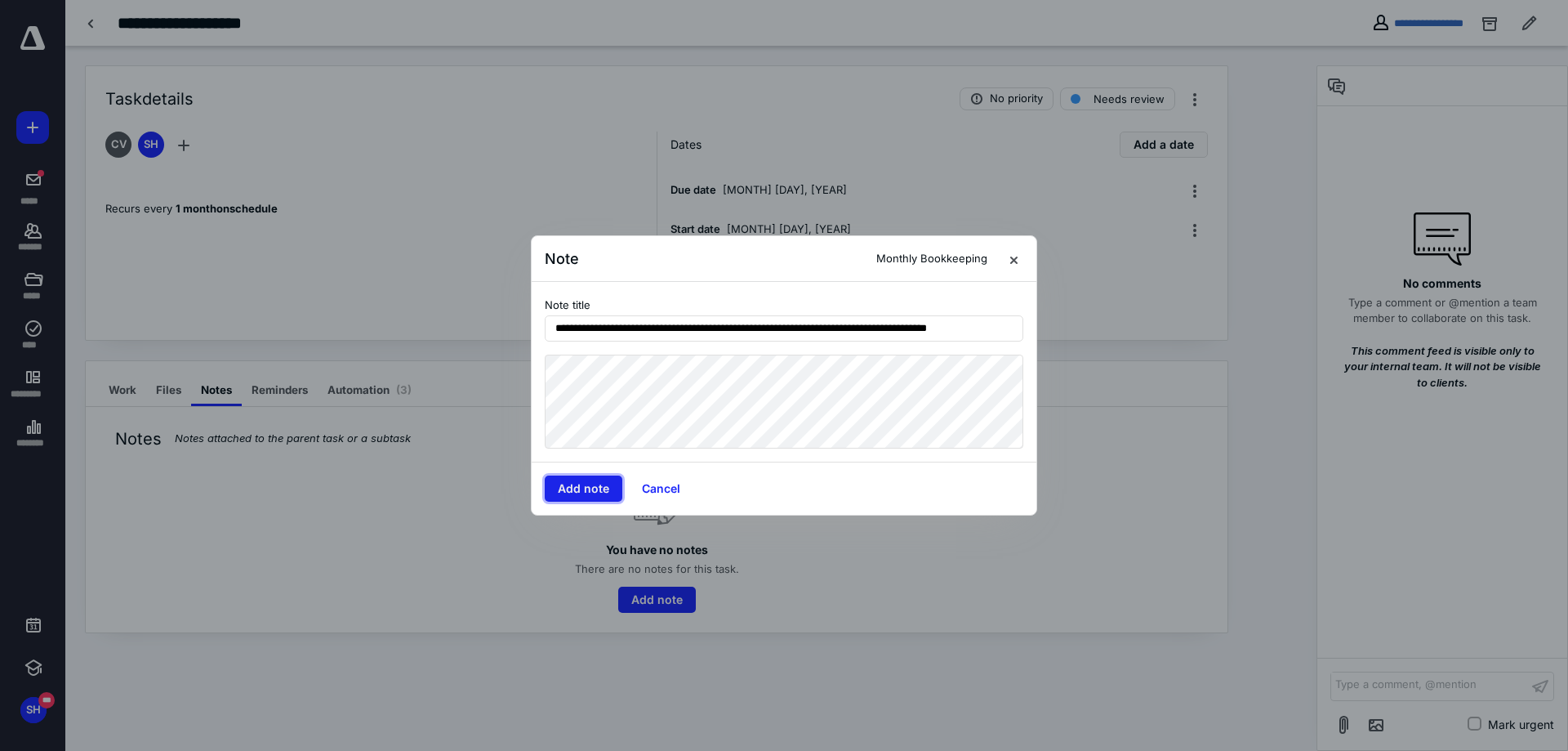 click on "Add note" at bounding box center (583, 489) 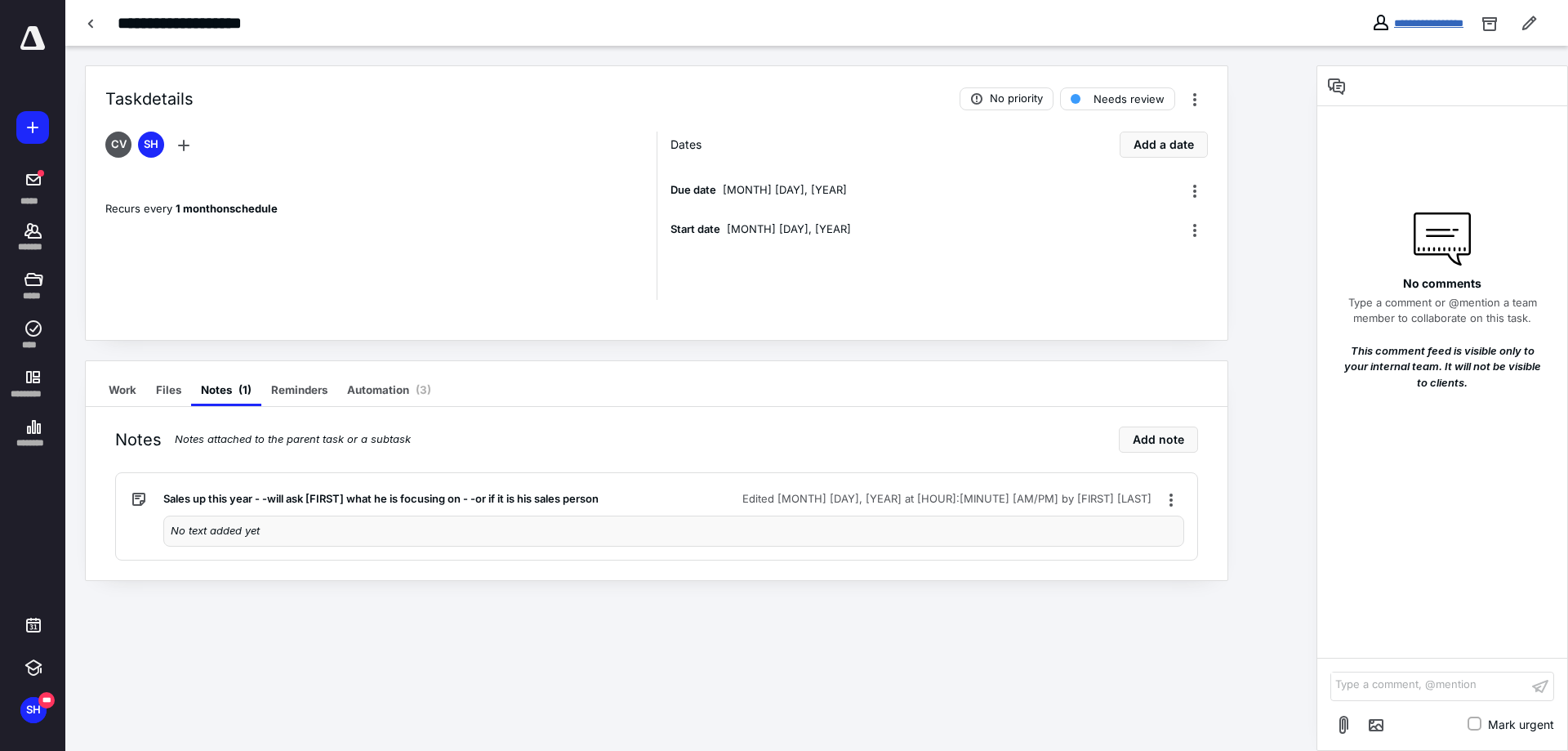 click on "**********" at bounding box center (1428, 23) 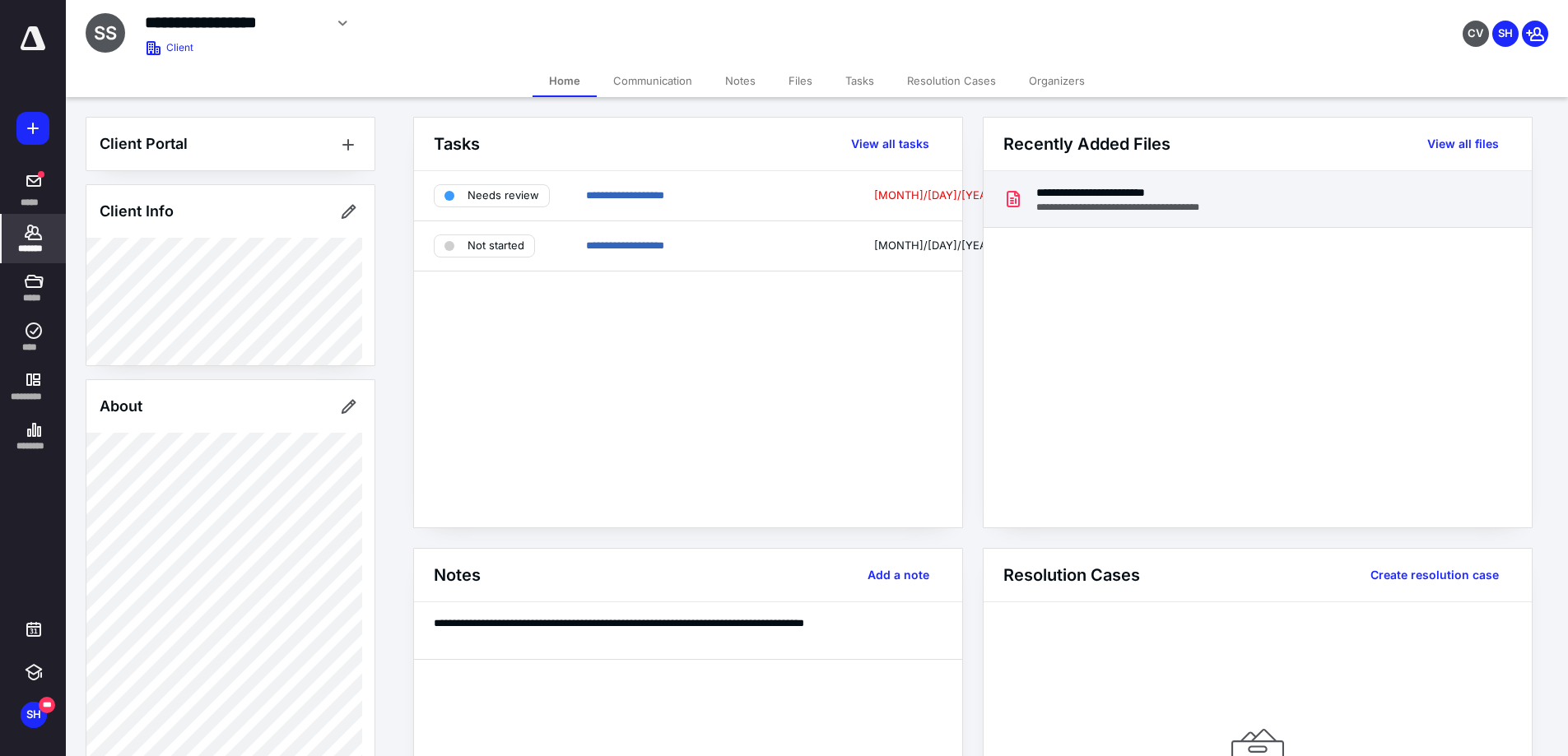 click on "**********" at bounding box center [1134, 192] 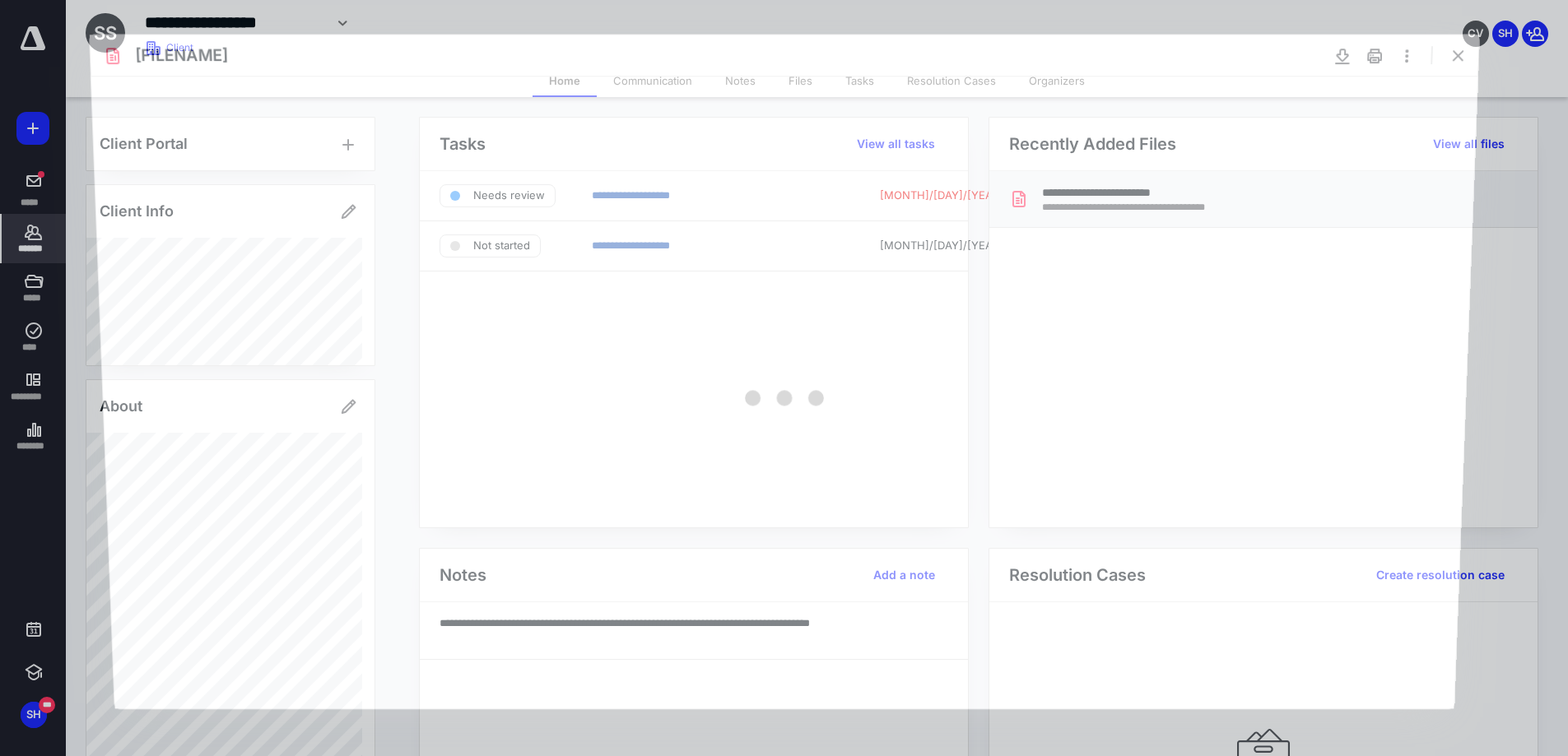 click at bounding box center (784, 392) 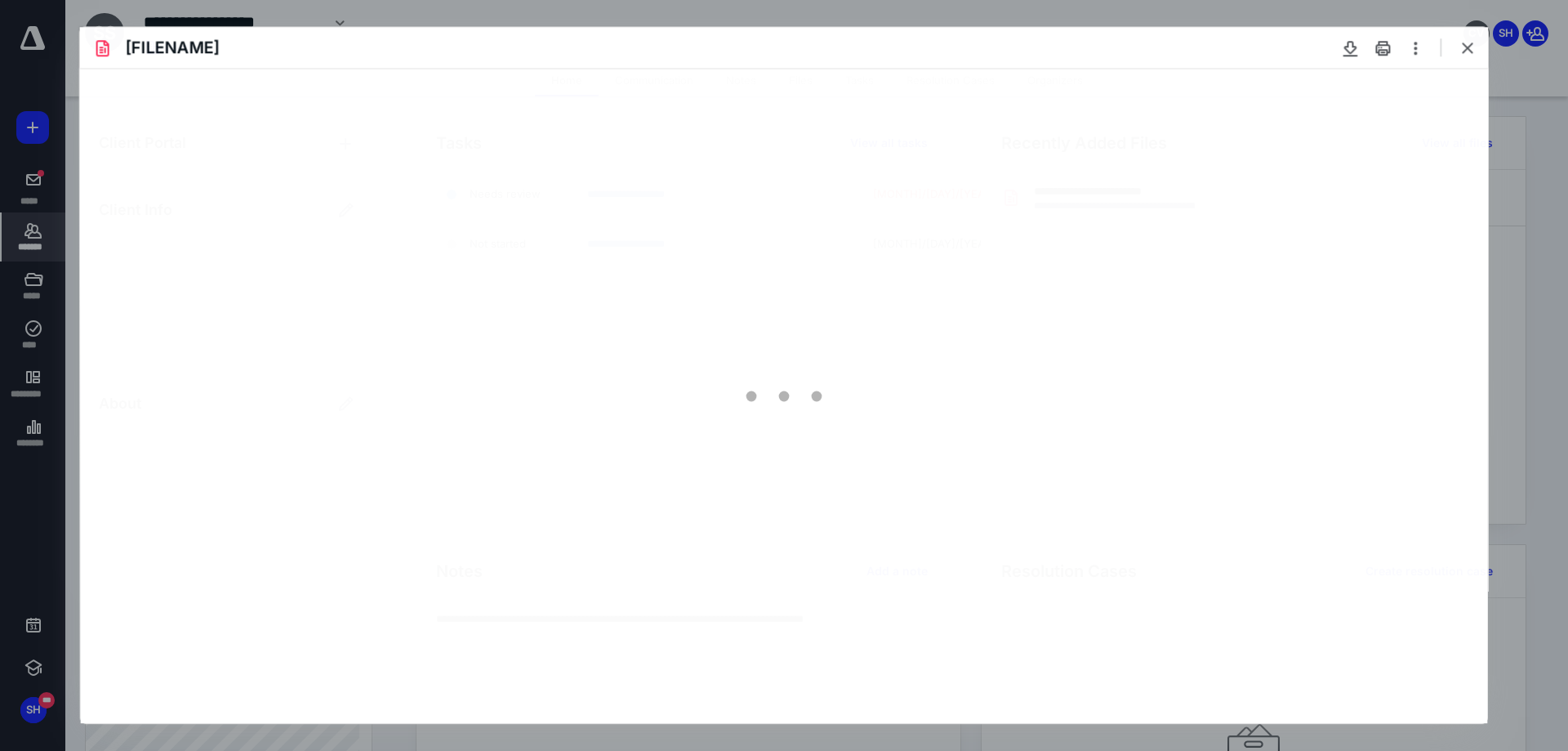 scroll, scrollTop: 0, scrollLeft: 0, axis: both 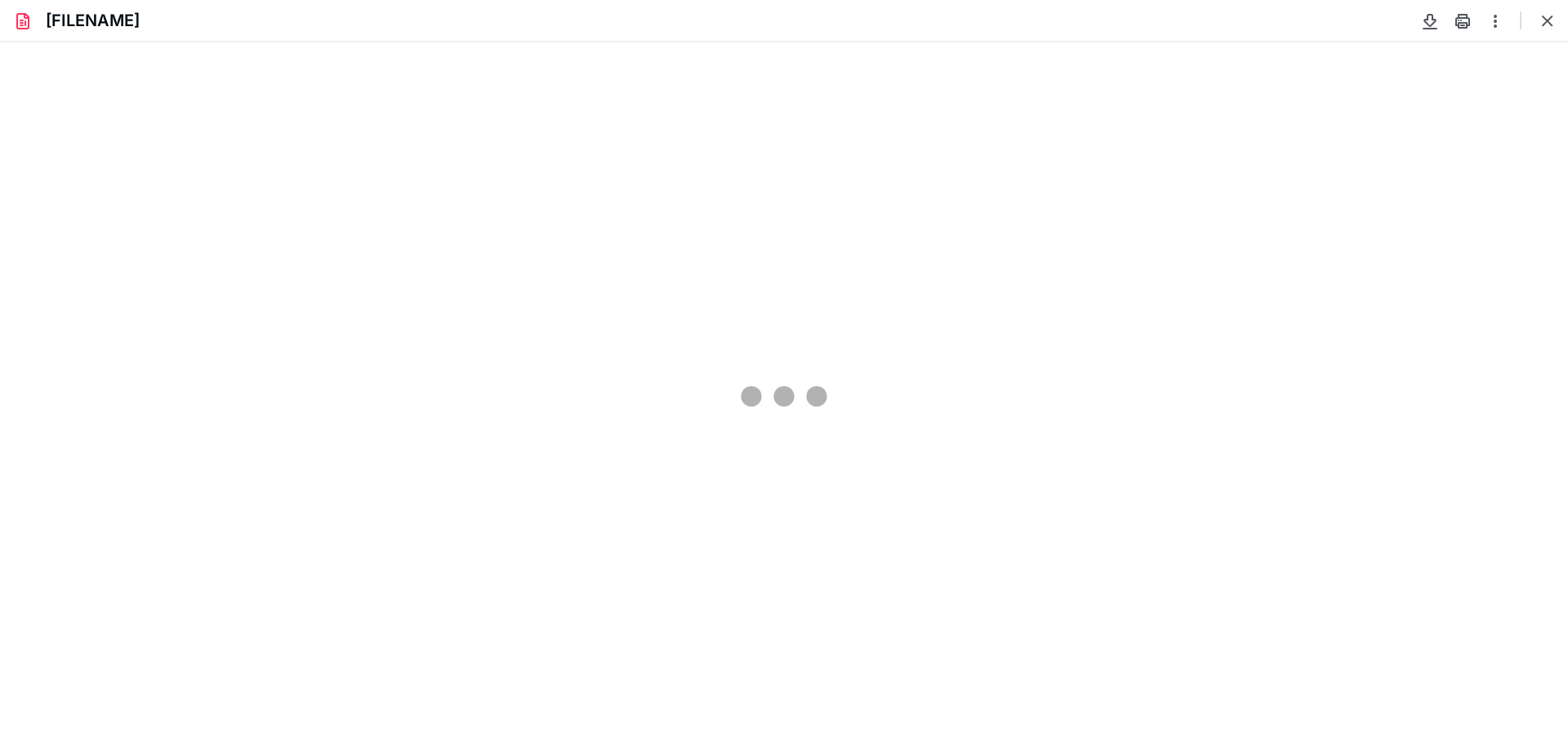 type on "102" 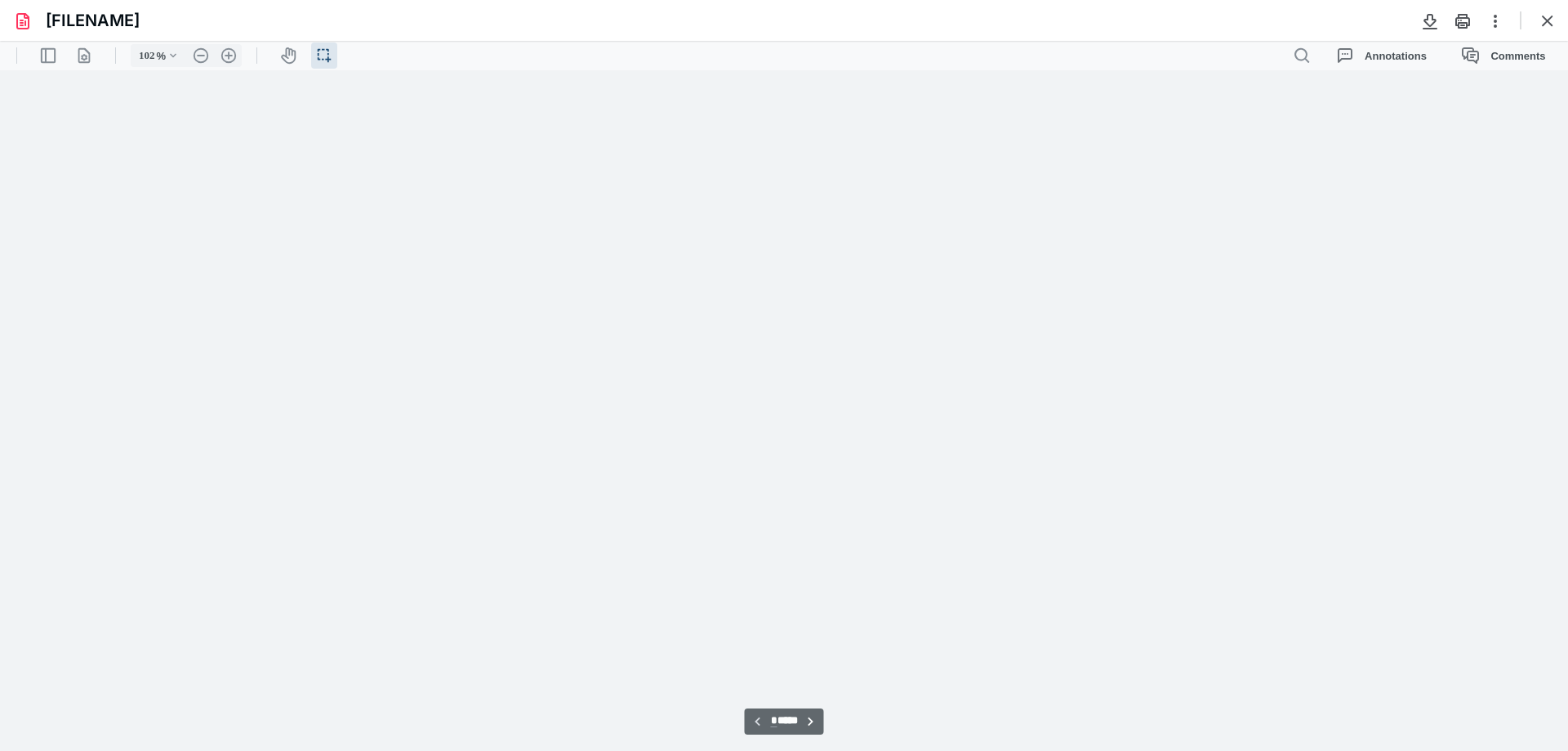scroll, scrollTop: 33, scrollLeft: 0, axis: vertical 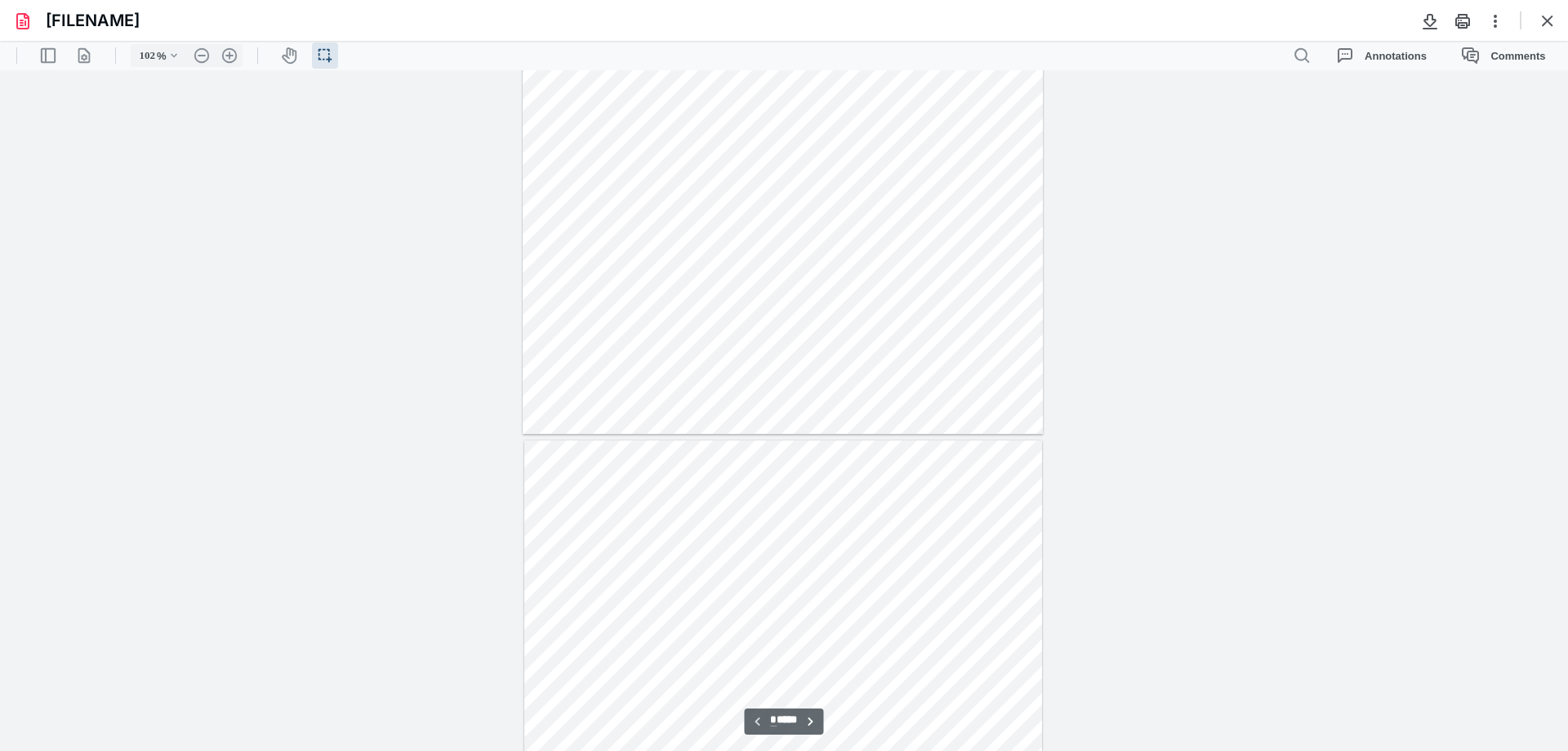 type on "*" 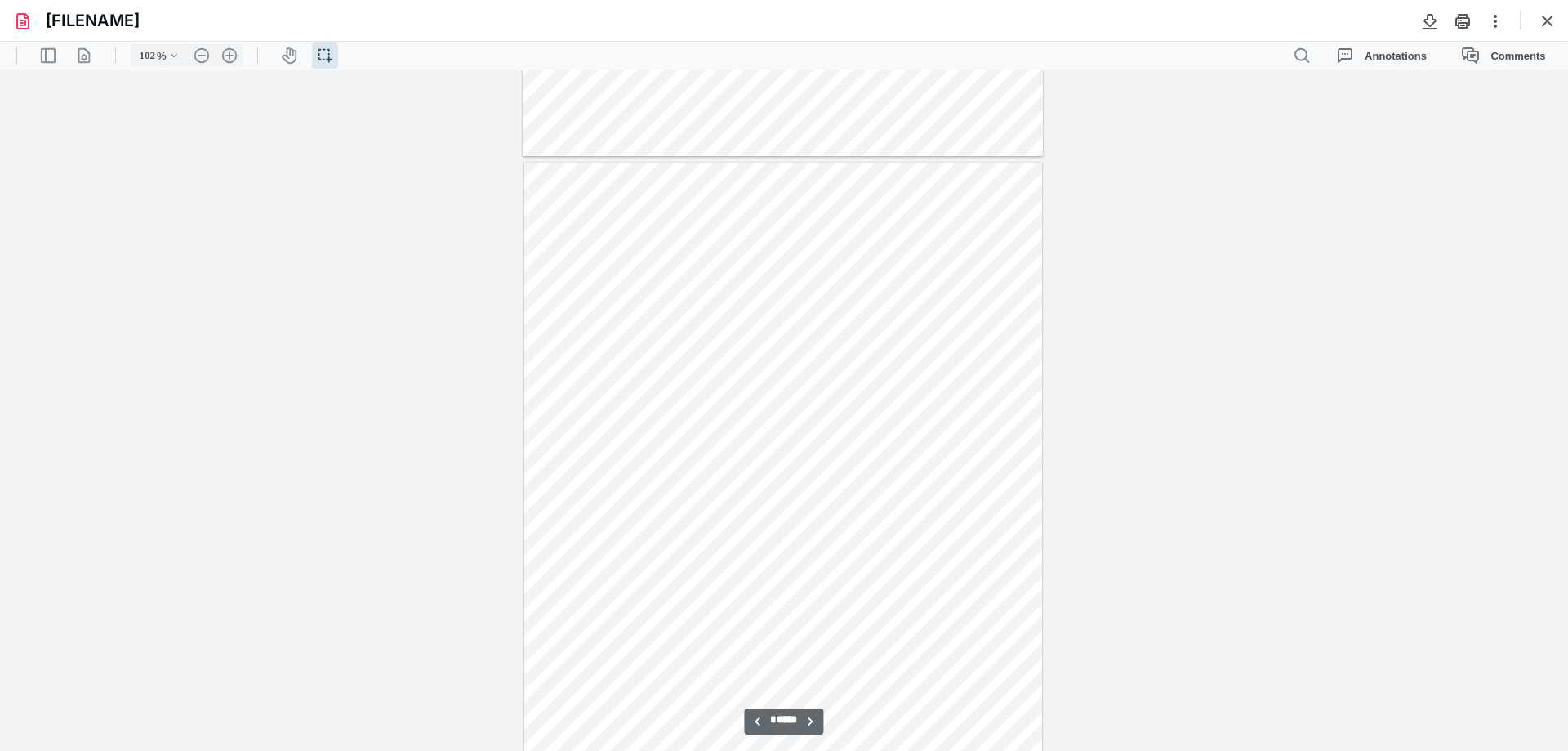 scroll, scrollTop: 768, scrollLeft: 0, axis: vertical 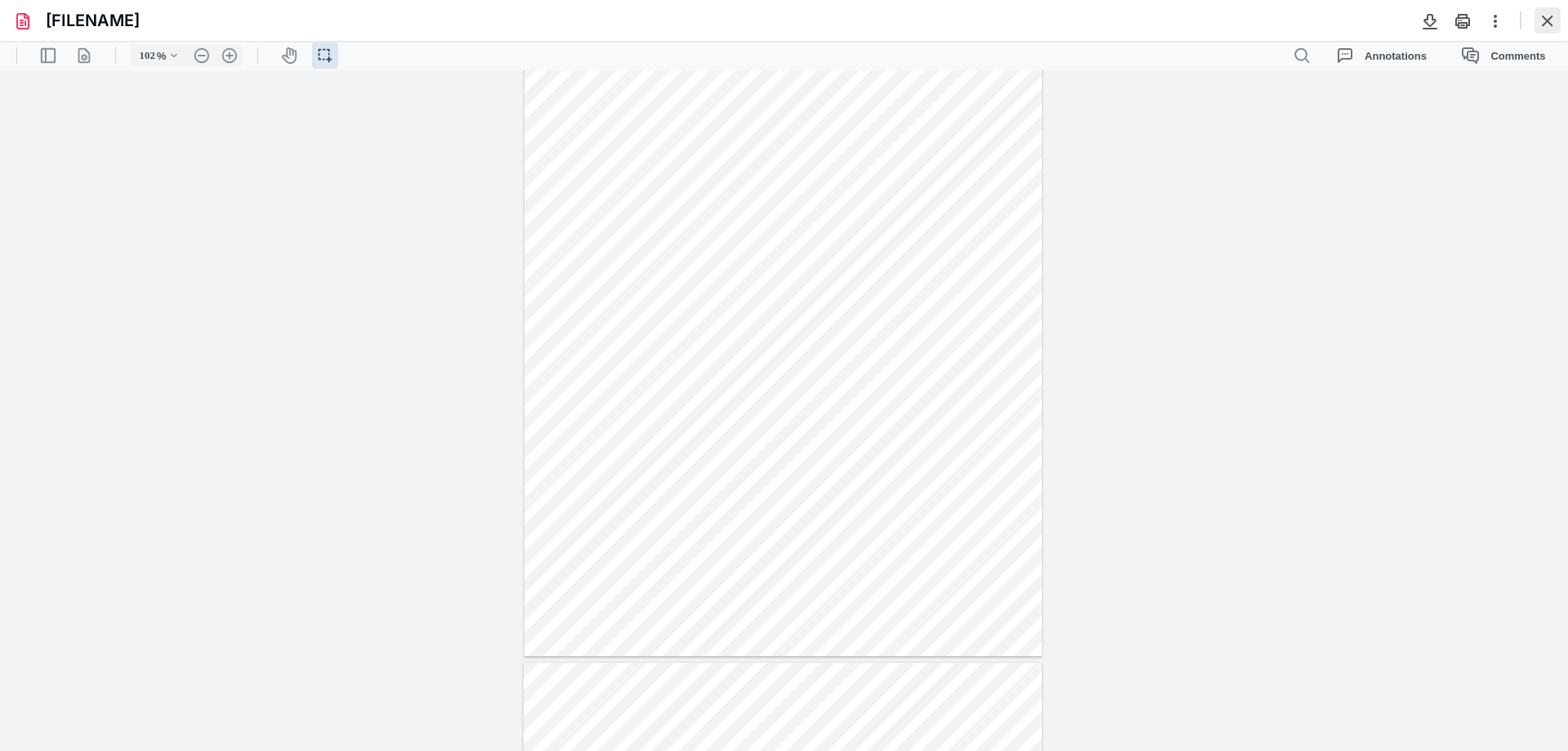 click at bounding box center [1548, 20] 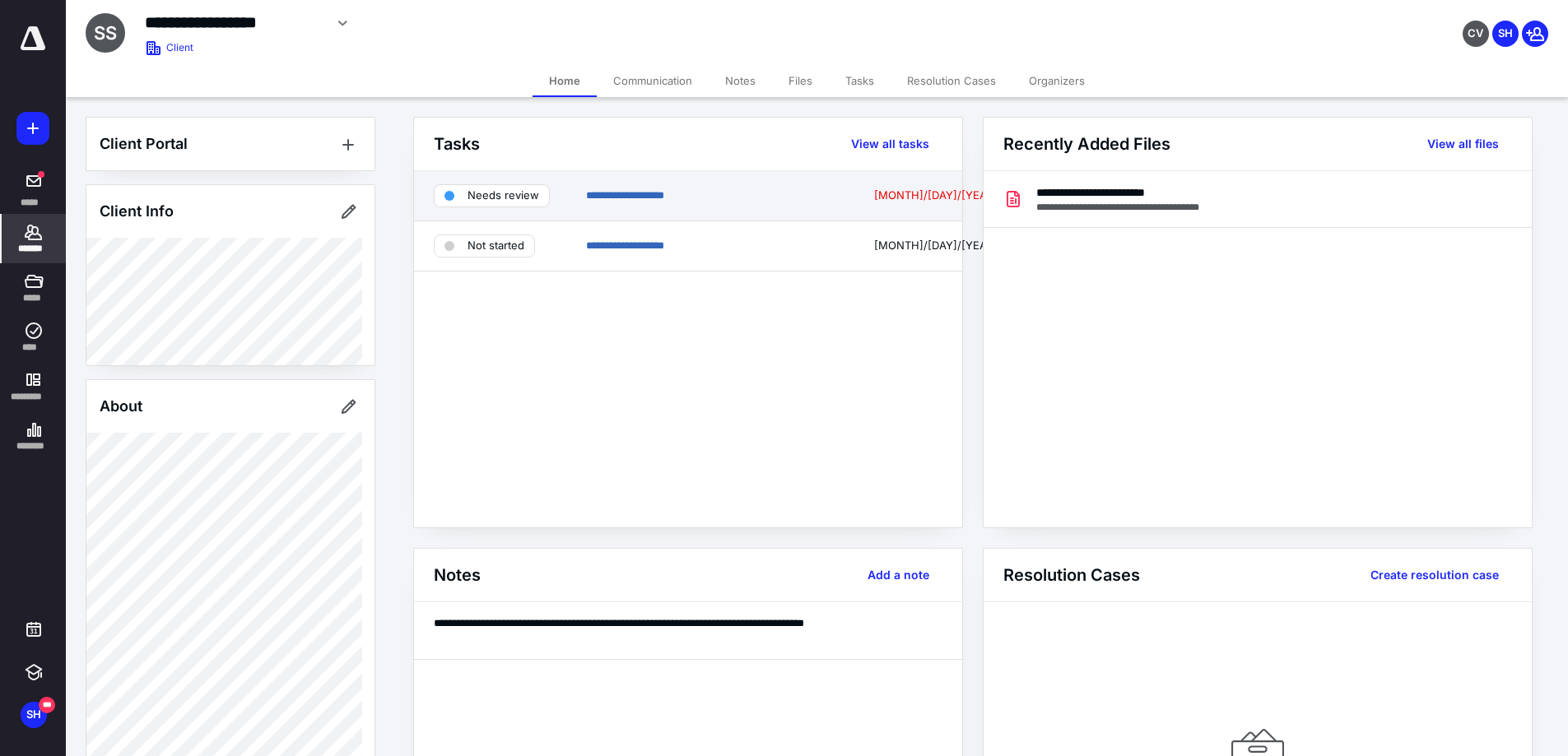 click on "Needs review" at bounding box center [503, 196] 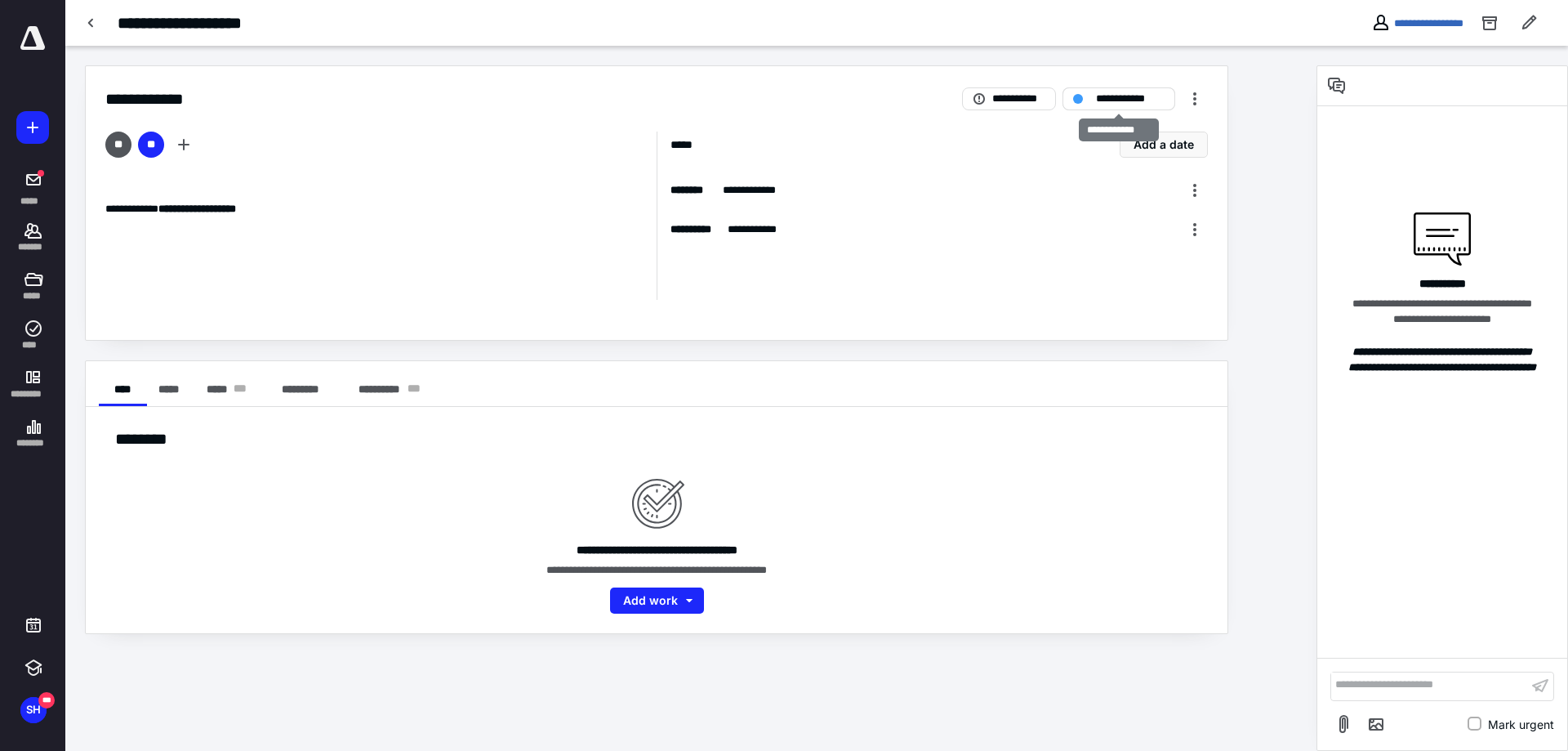 click on "**********" at bounding box center [1130, 99] 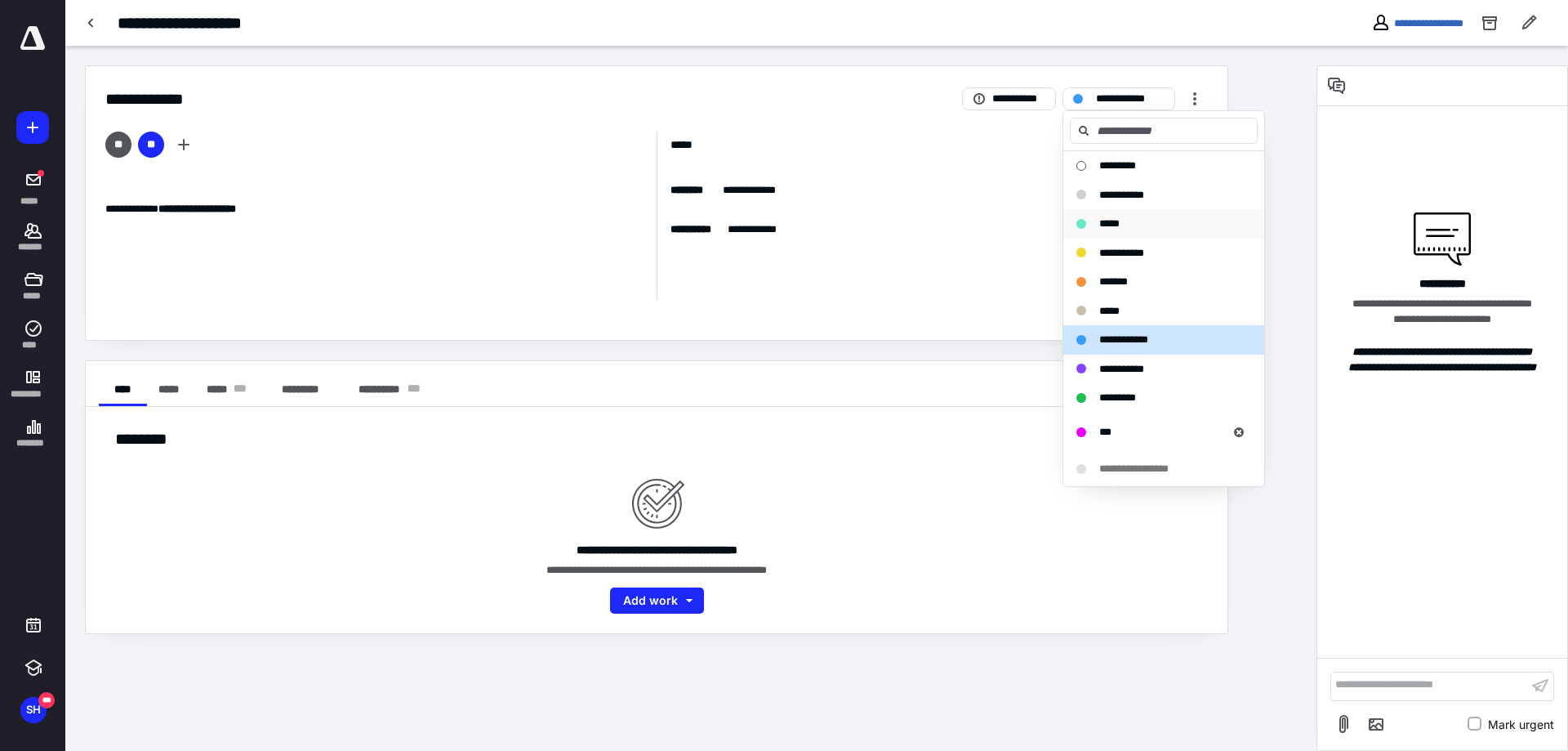 click on "*****" at bounding box center [1109, 223] 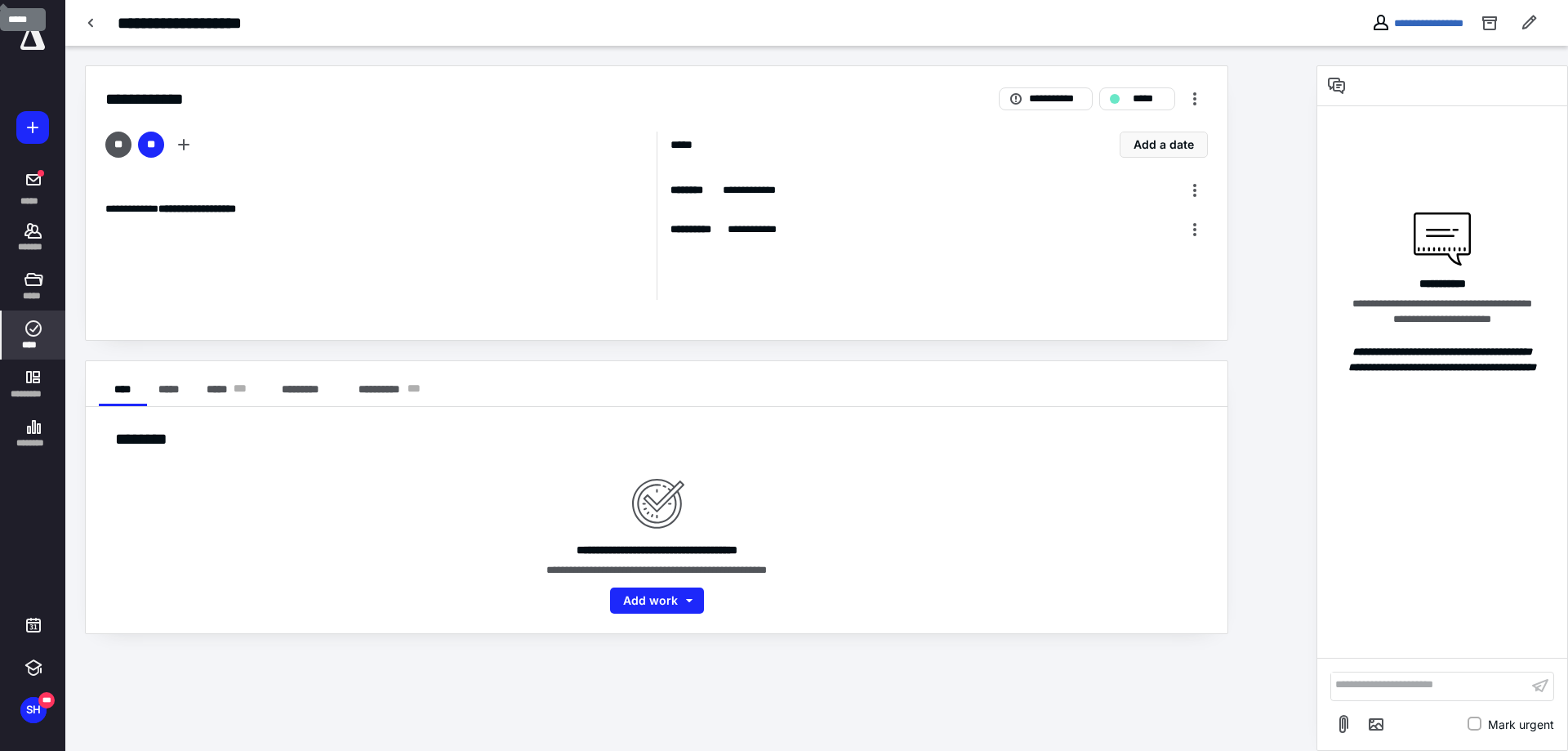 click on "****" at bounding box center (33, 345) 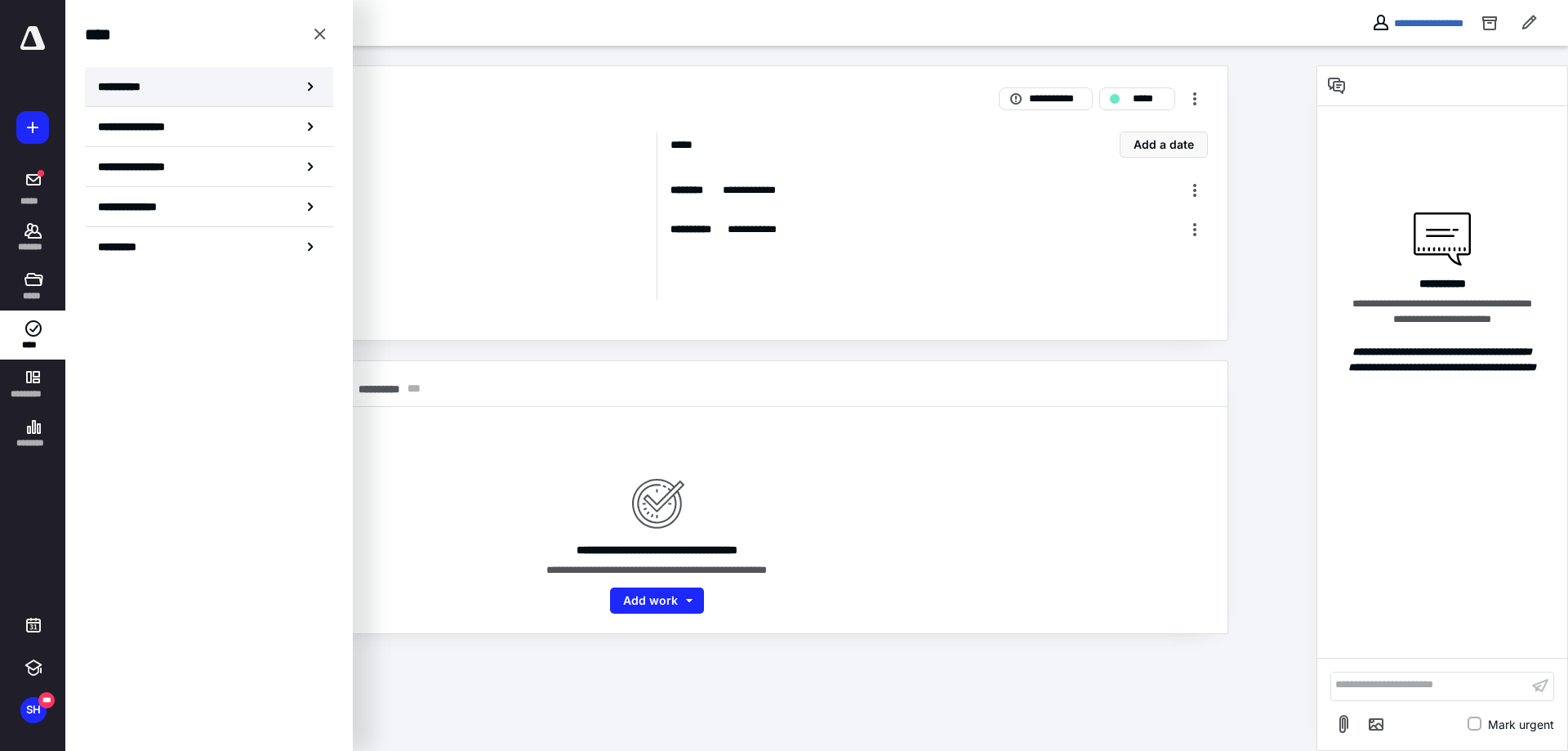 click on "**********" at bounding box center [125, 87] 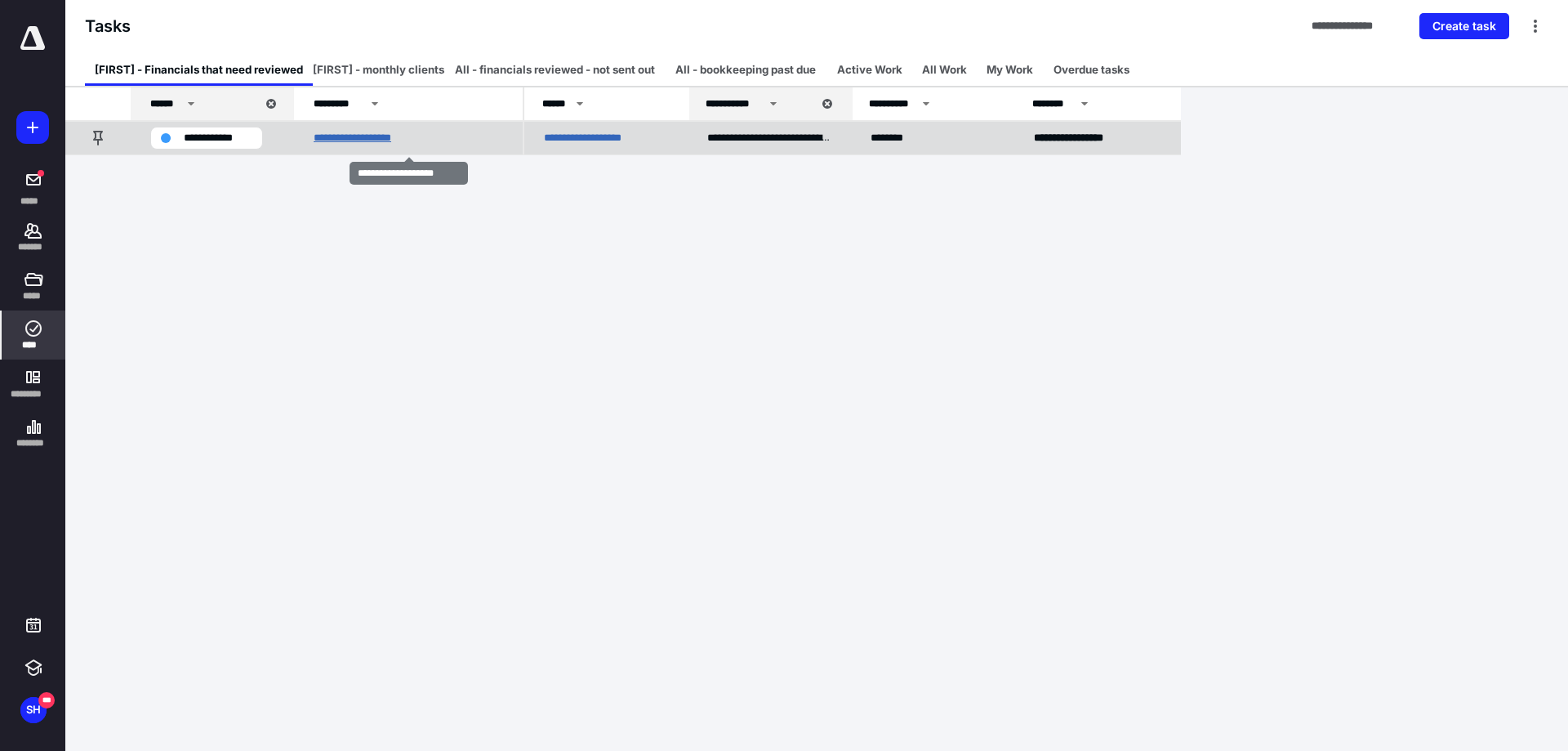 click on "**********" at bounding box center [368, 138] 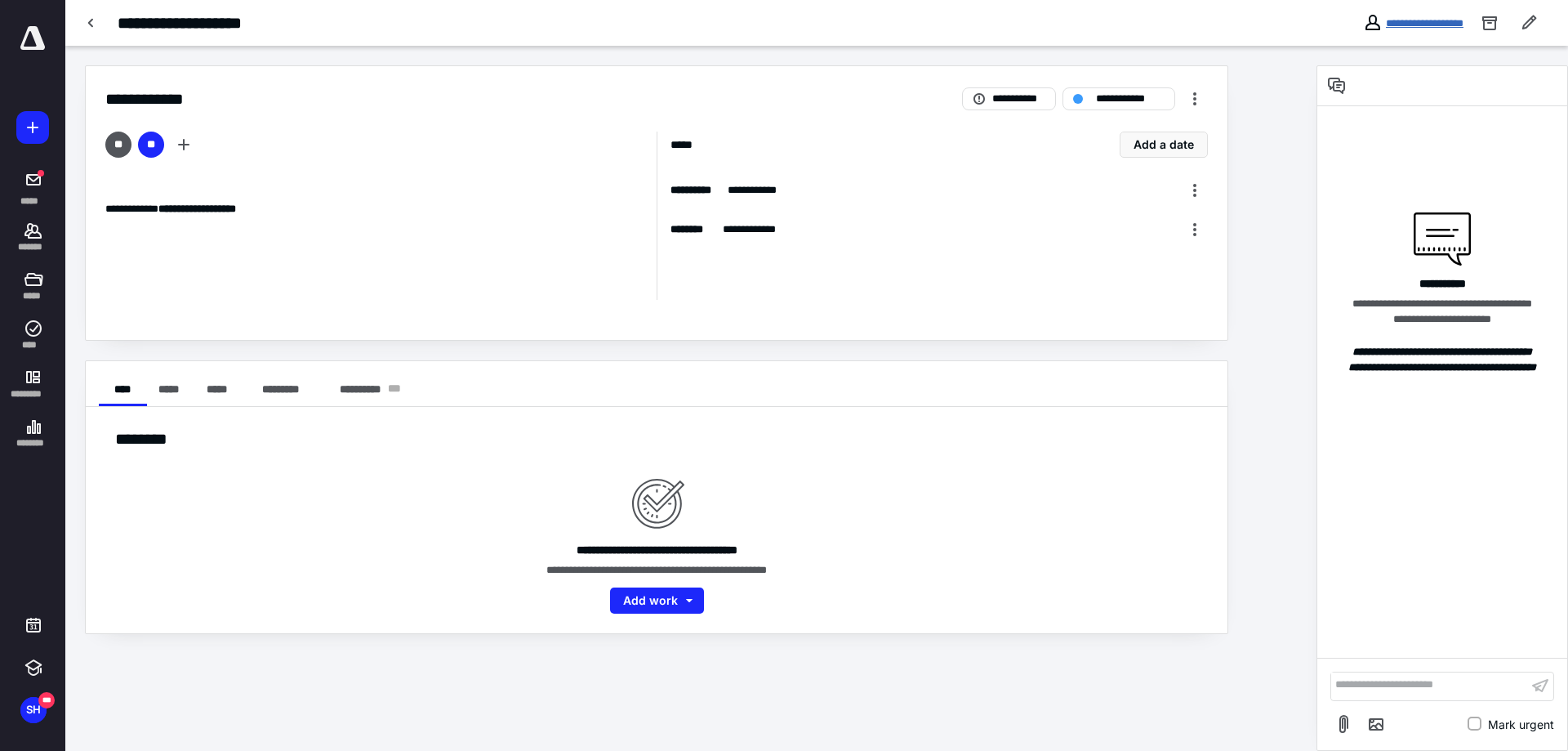 click on "**********" at bounding box center (1424, 23) 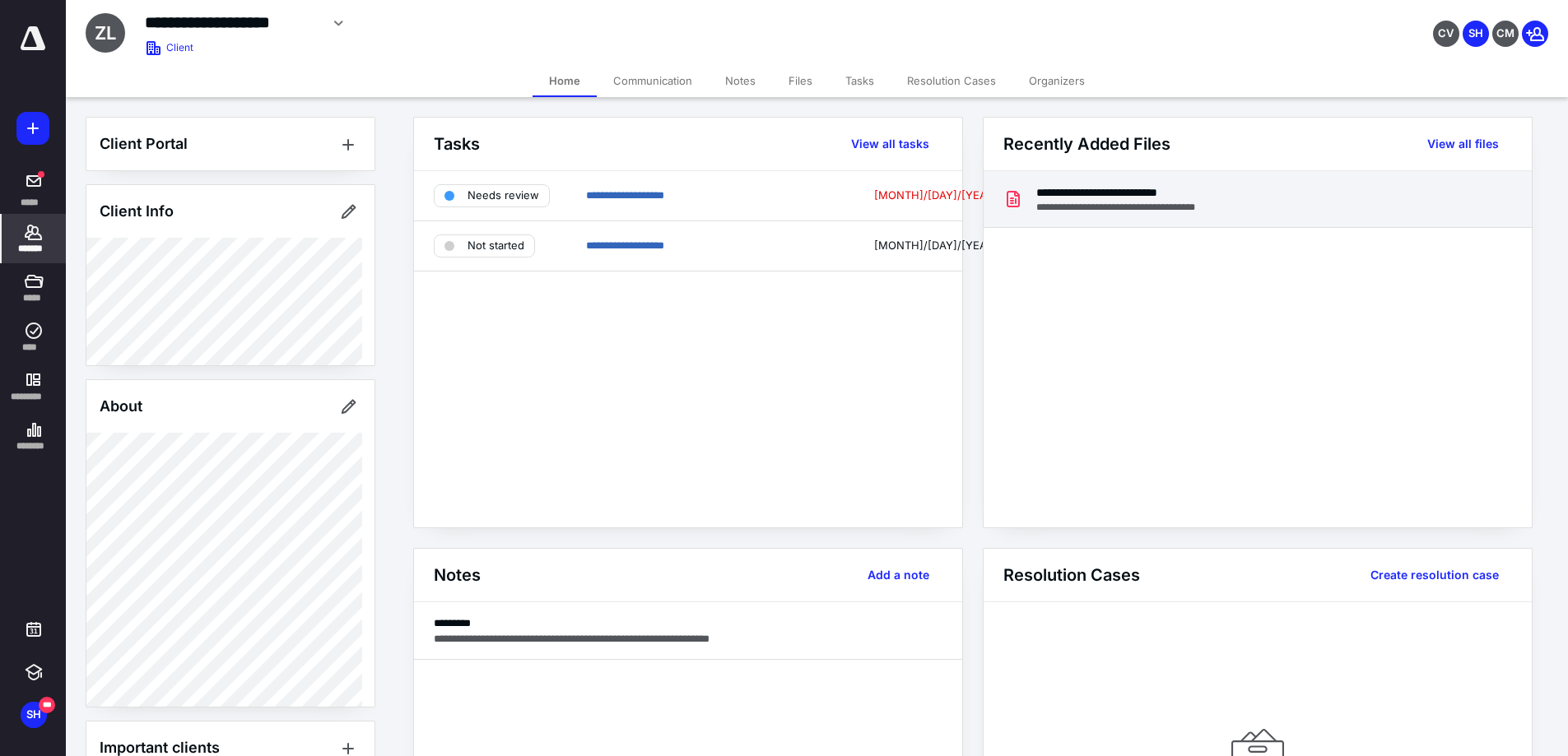 click on "**********" at bounding box center [1131, 192] 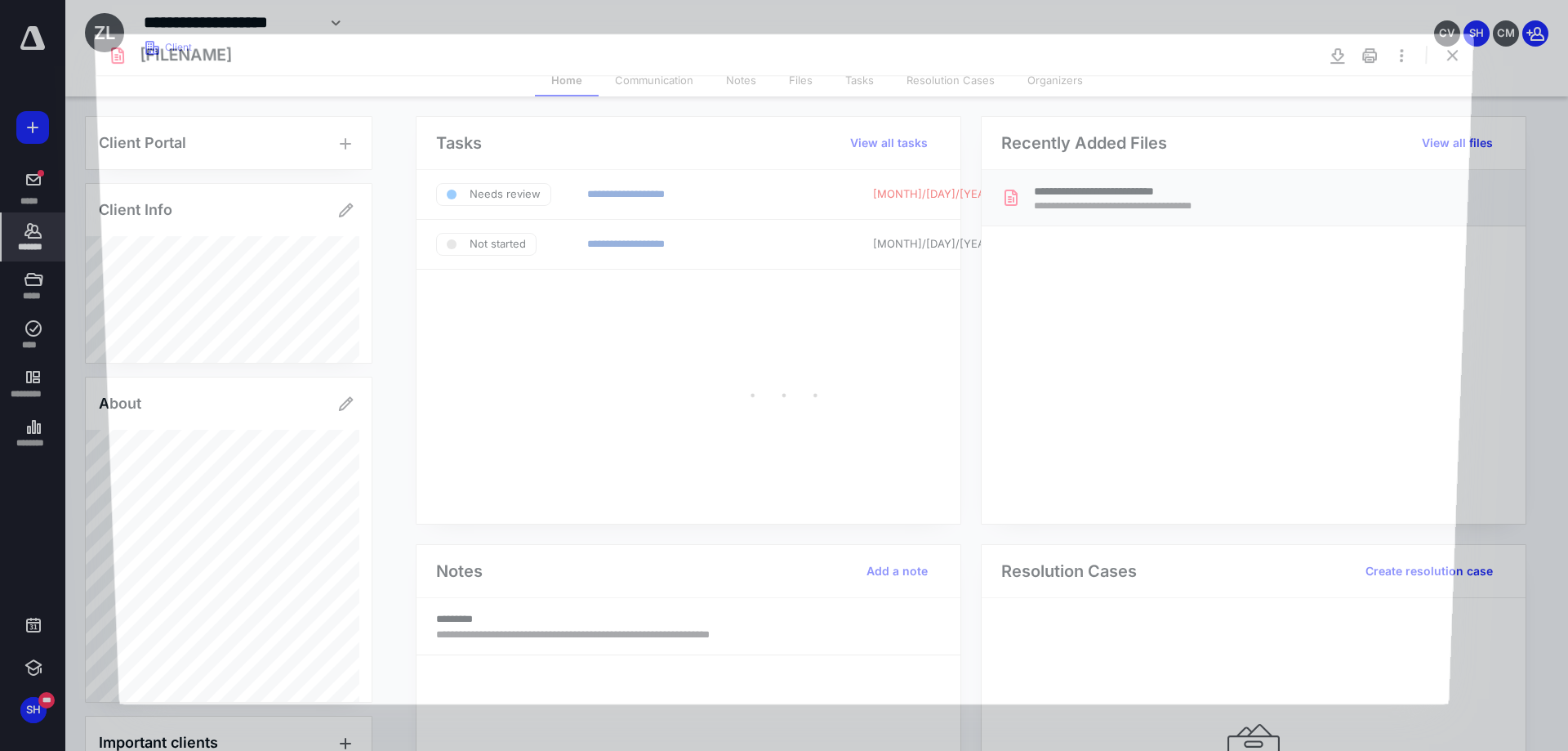 click at bounding box center (784, 389) 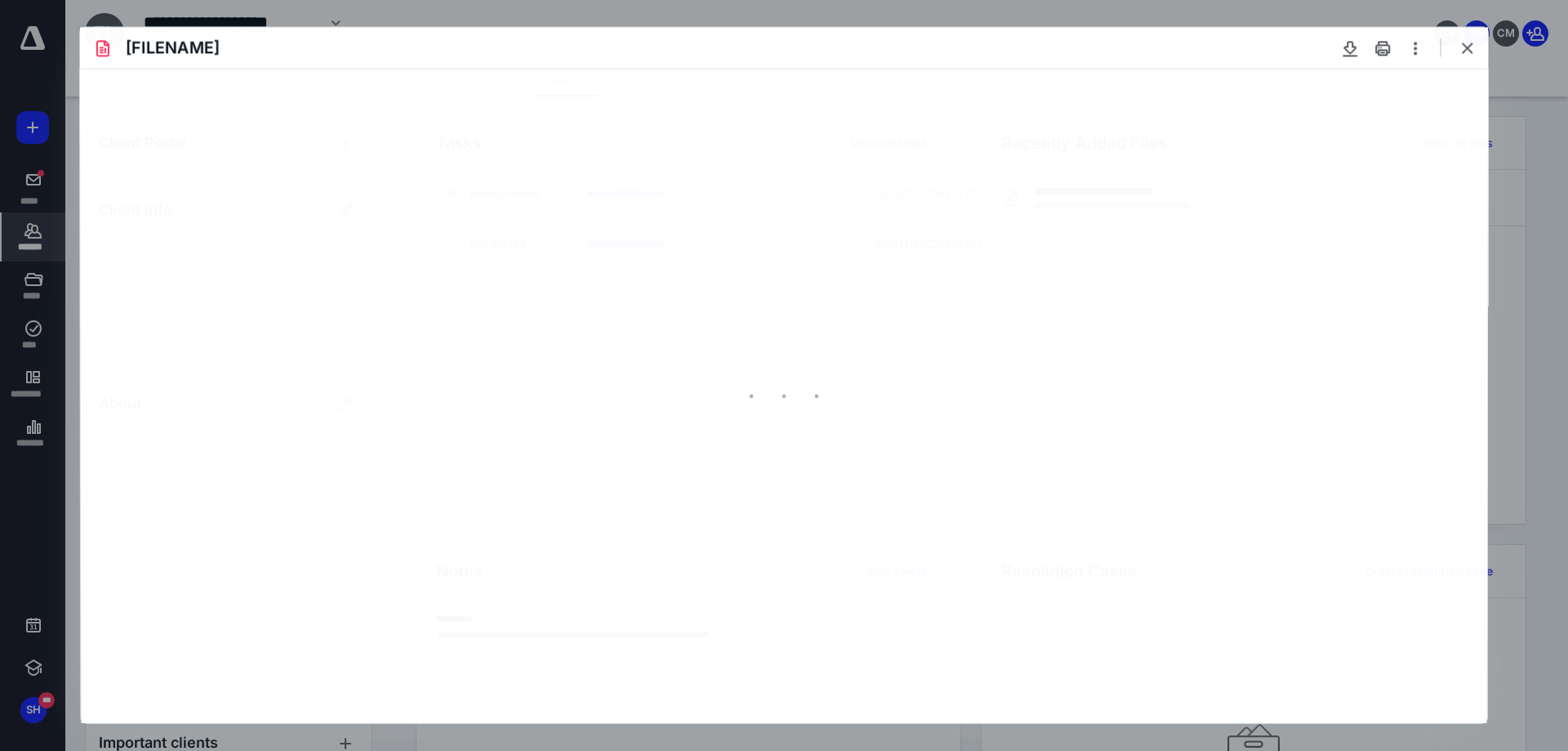 scroll, scrollTop: 0, scrollLeft: 0, axis: both 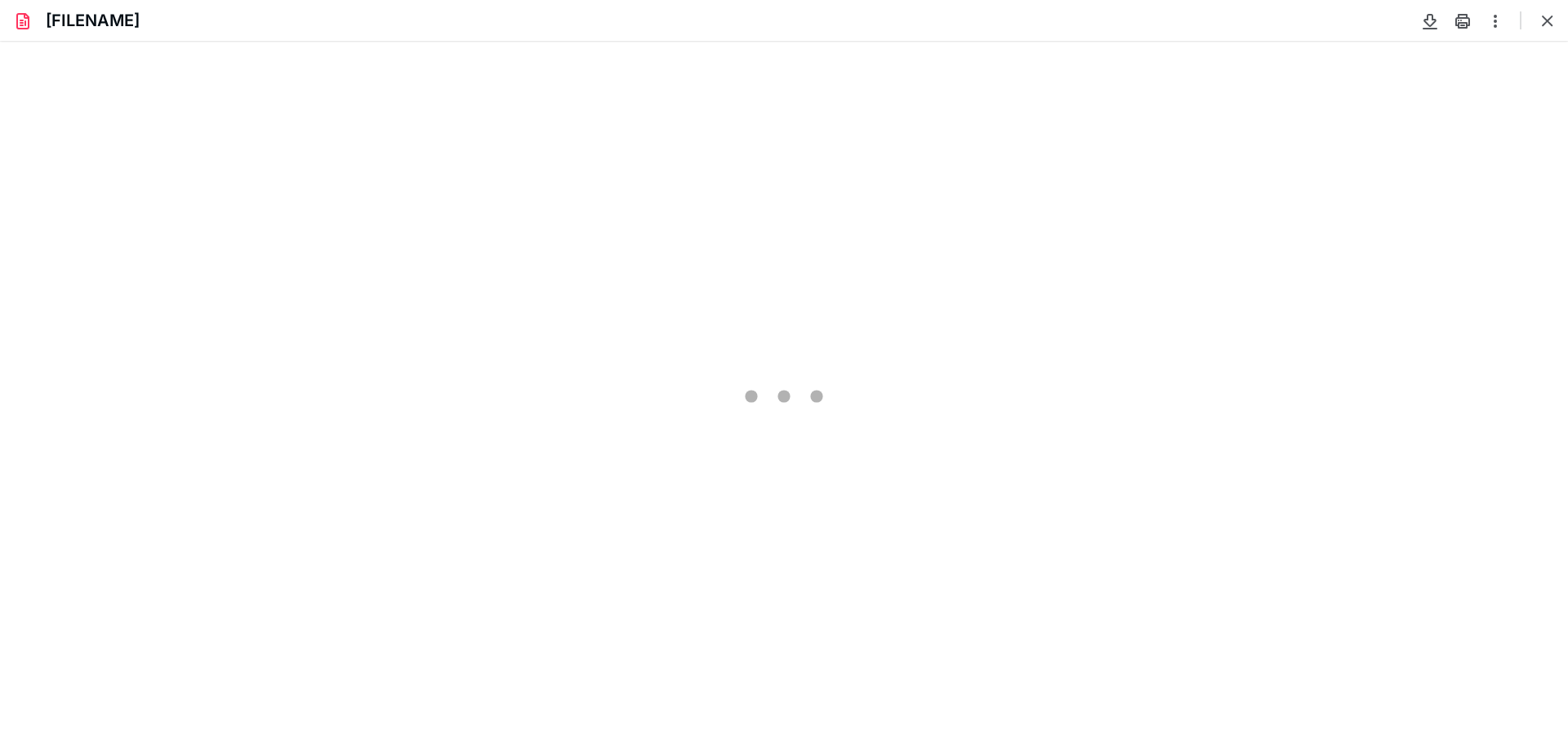 type on "105" 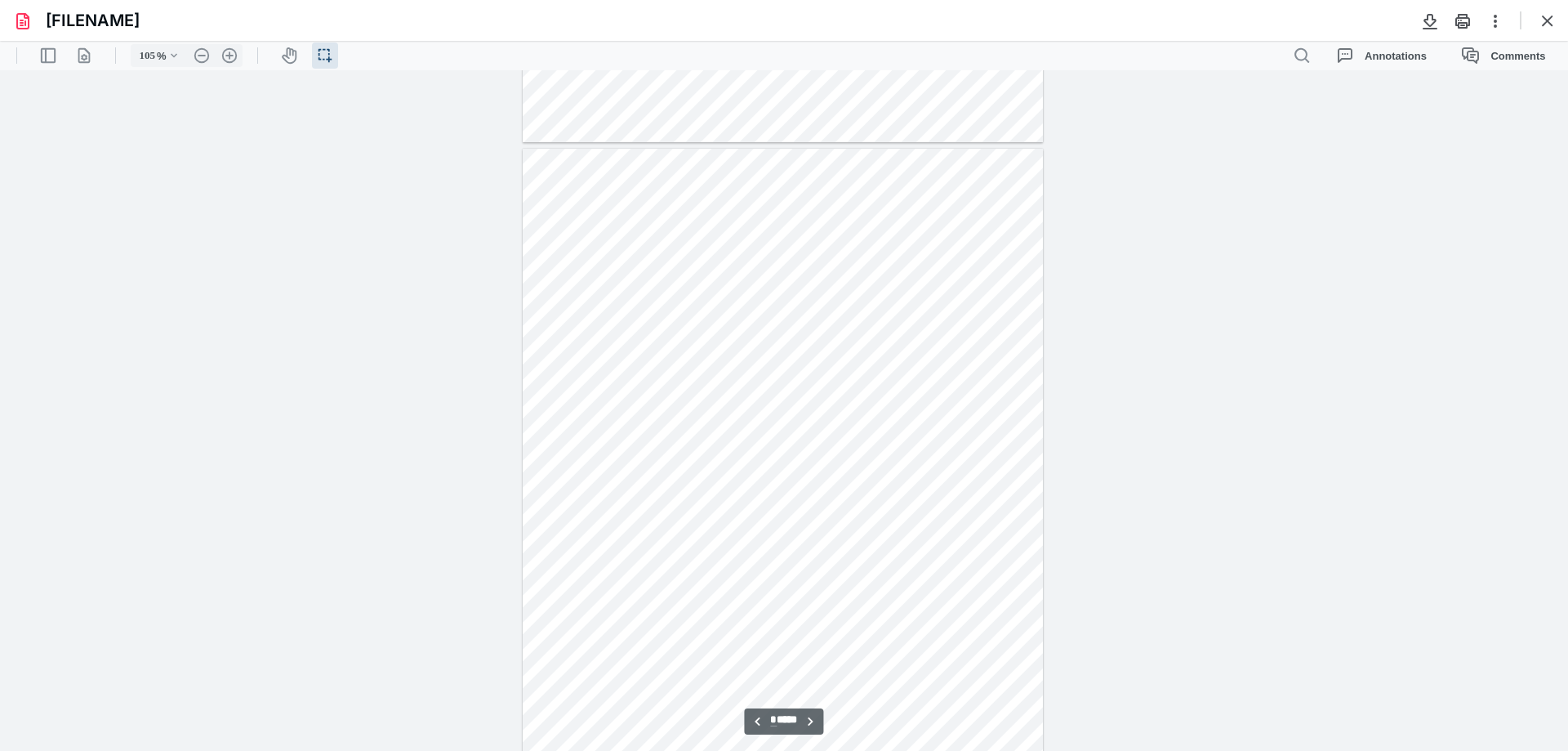 scroll, scrollTop: 278, scrollLeft: 0, axis: vertical 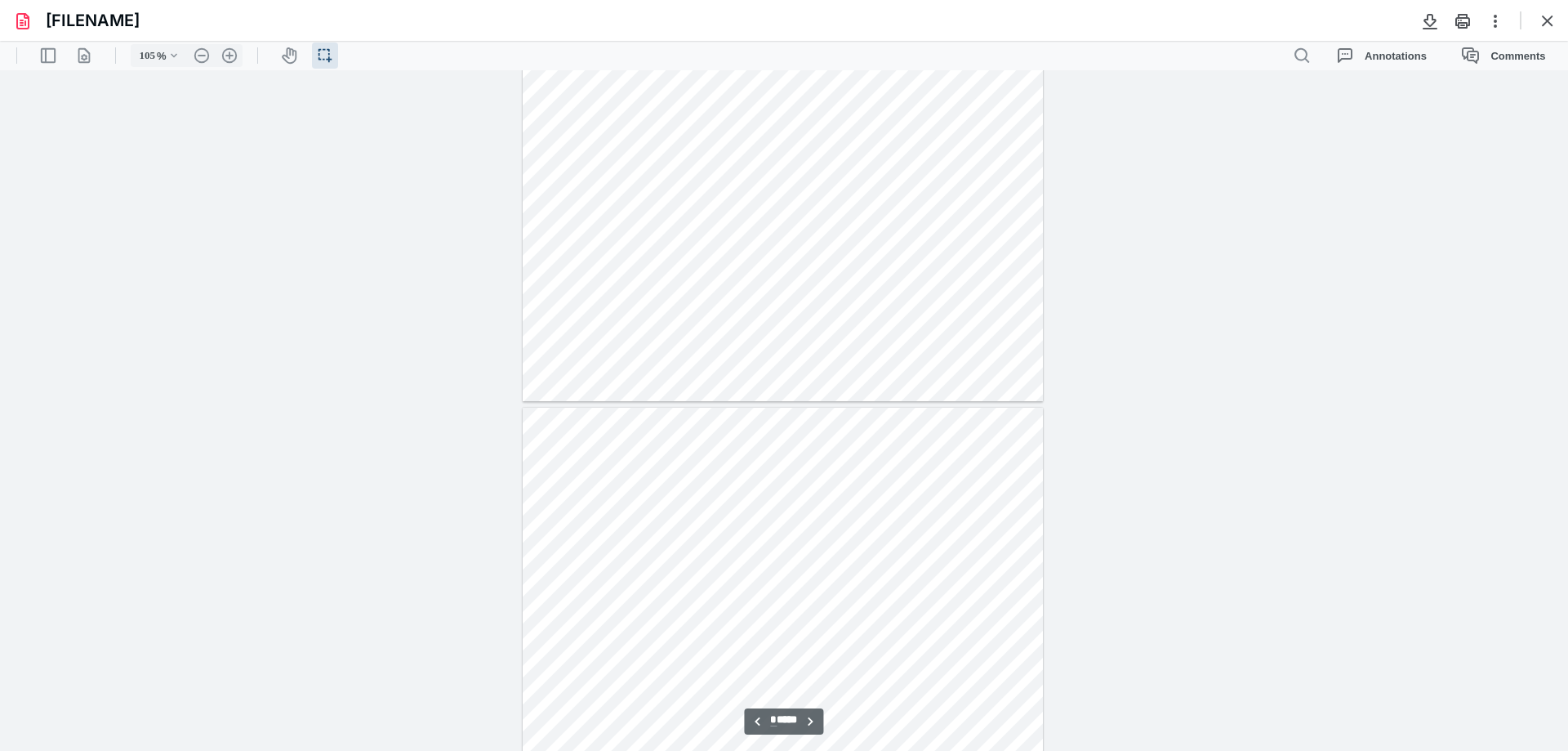 type on "*" 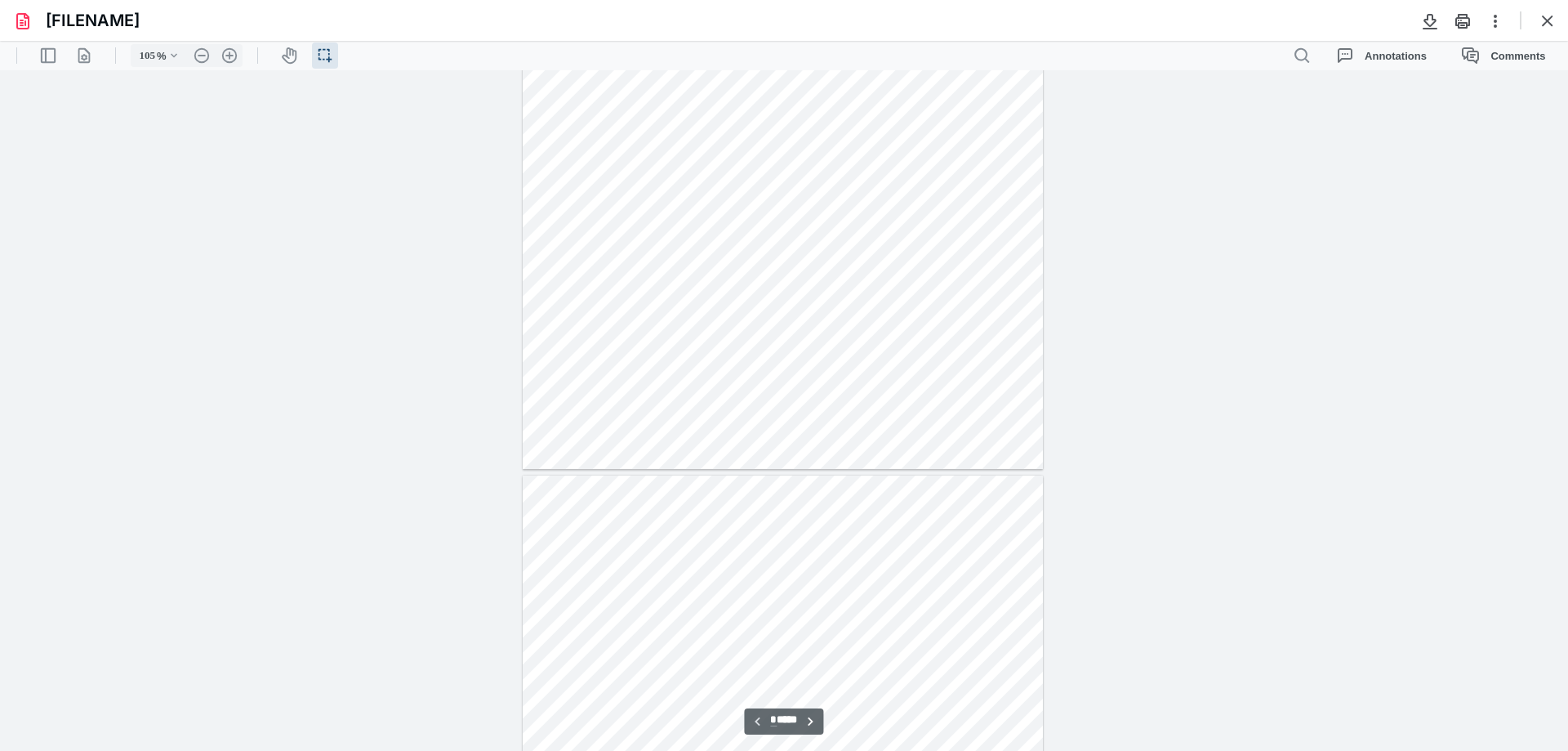 scroll, scrollTop: 0, scrollLeft: 0, axis: both 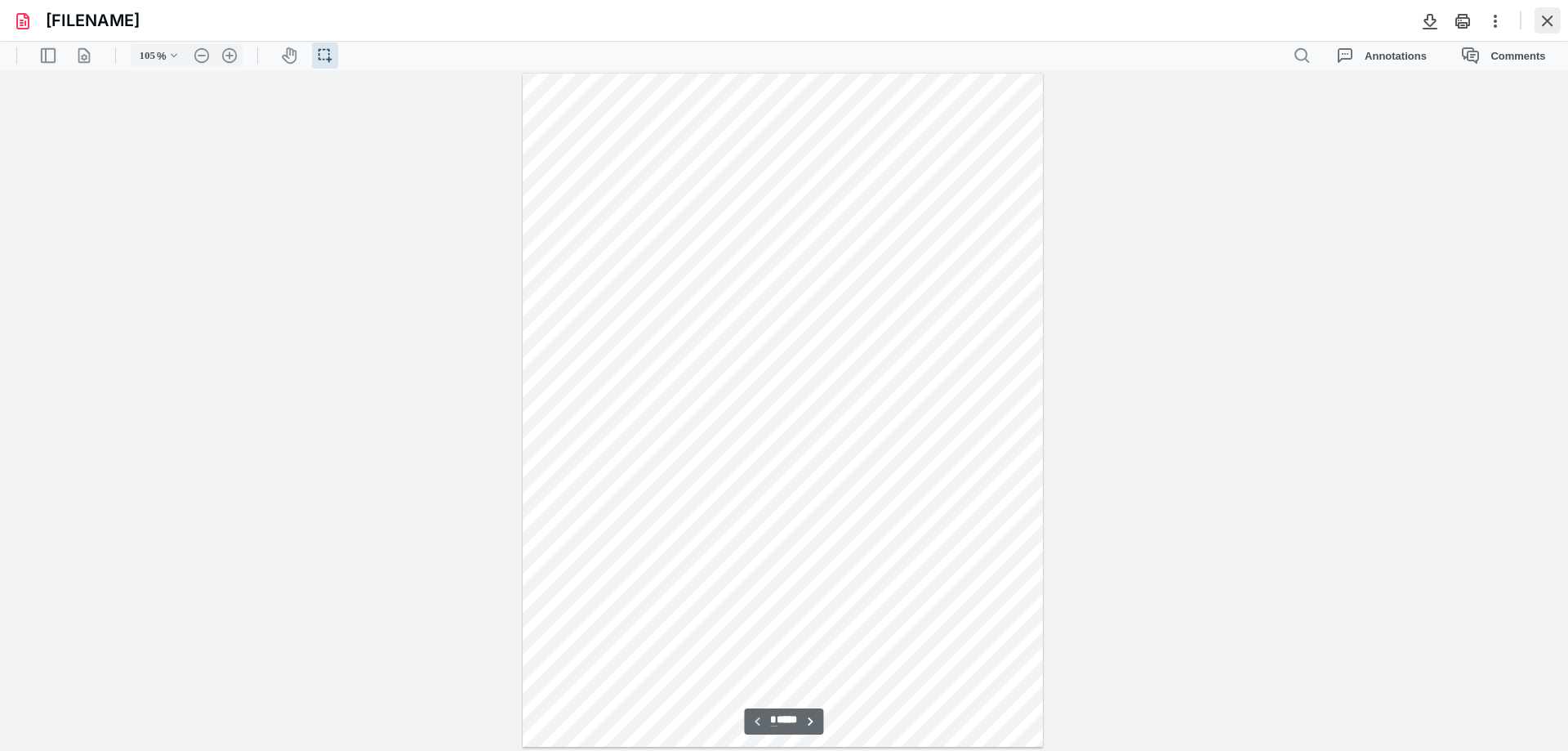 click at bounding box center [1548, 20] 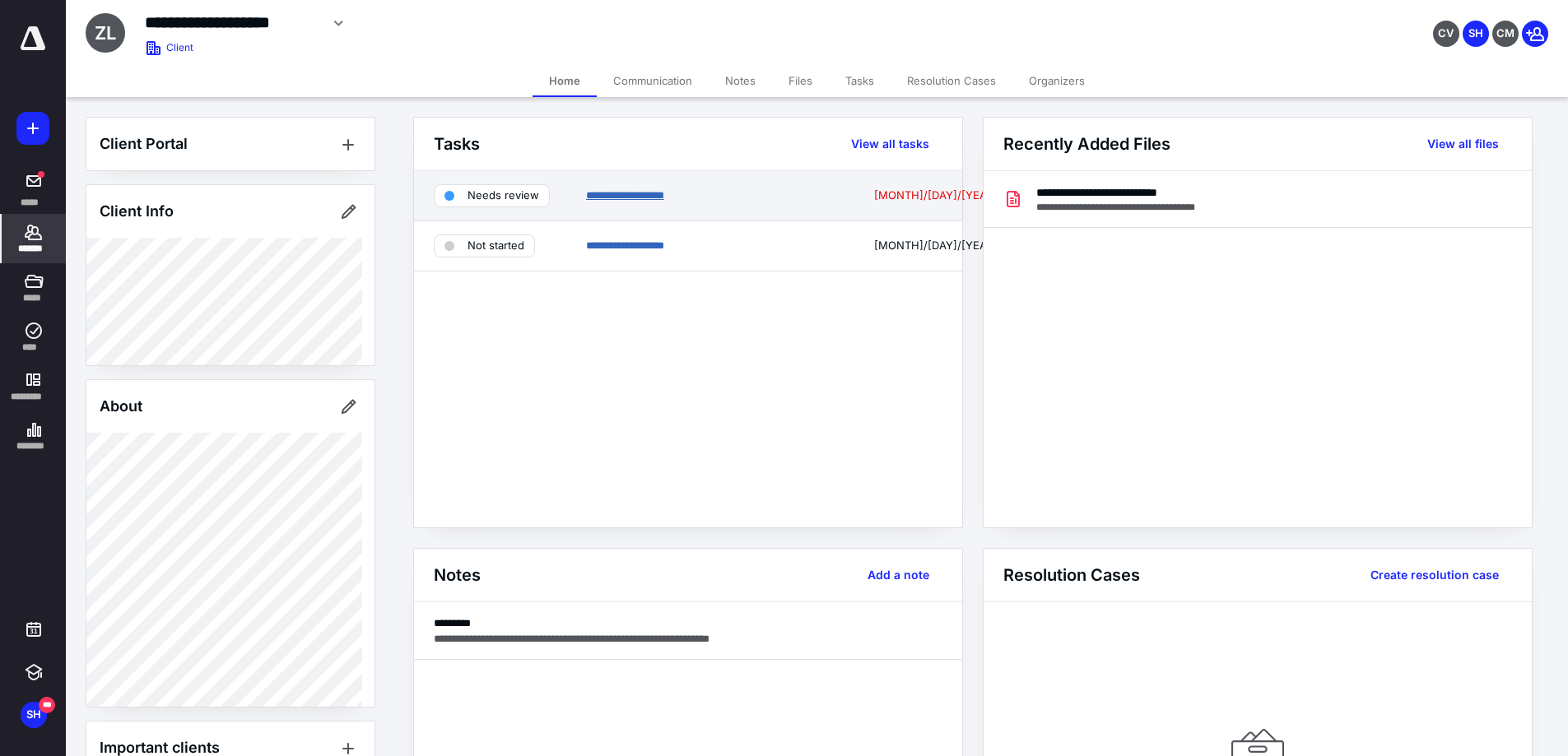 click on "**********" at bounding box center [625, 195] 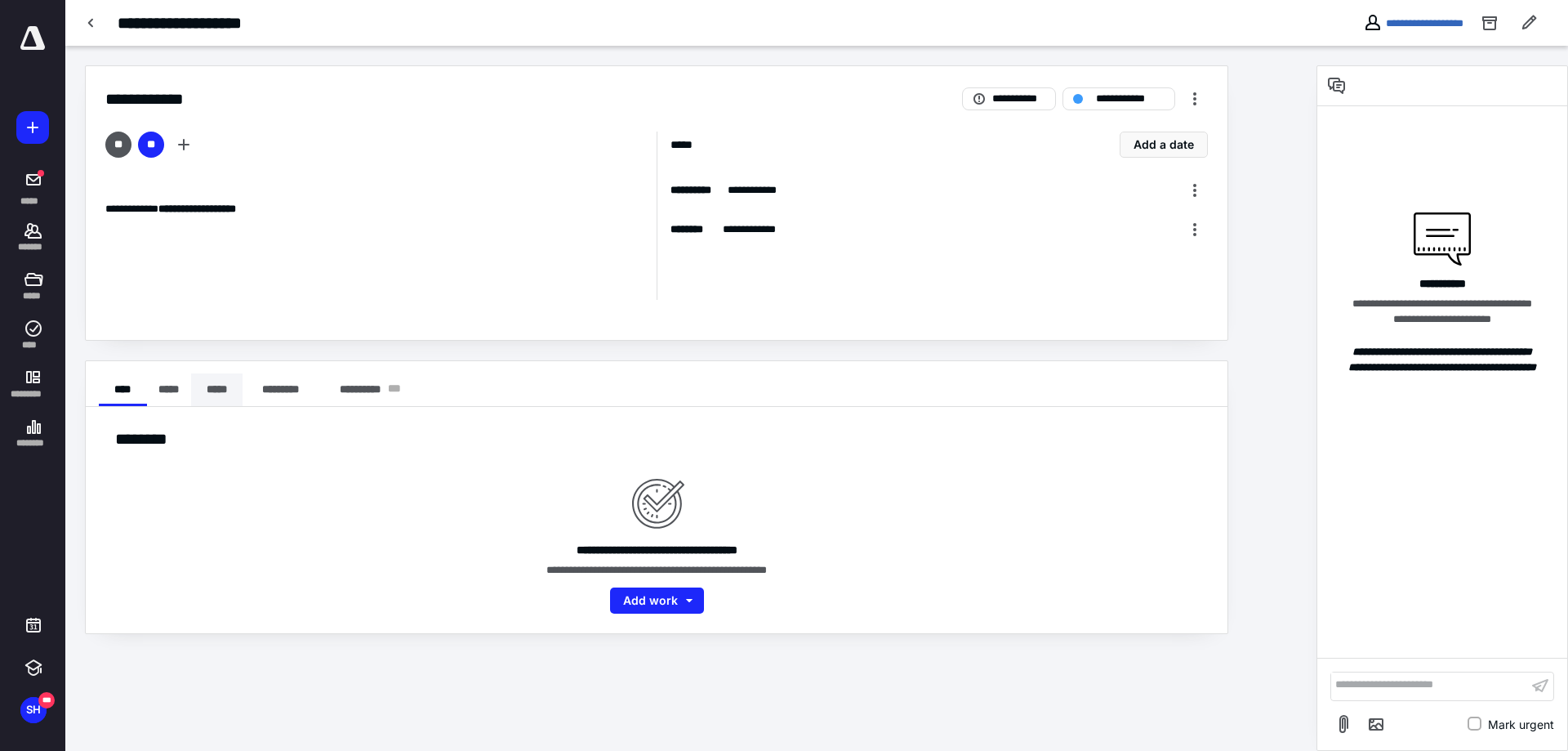 click on "*****" at bounding box center (216, 390) 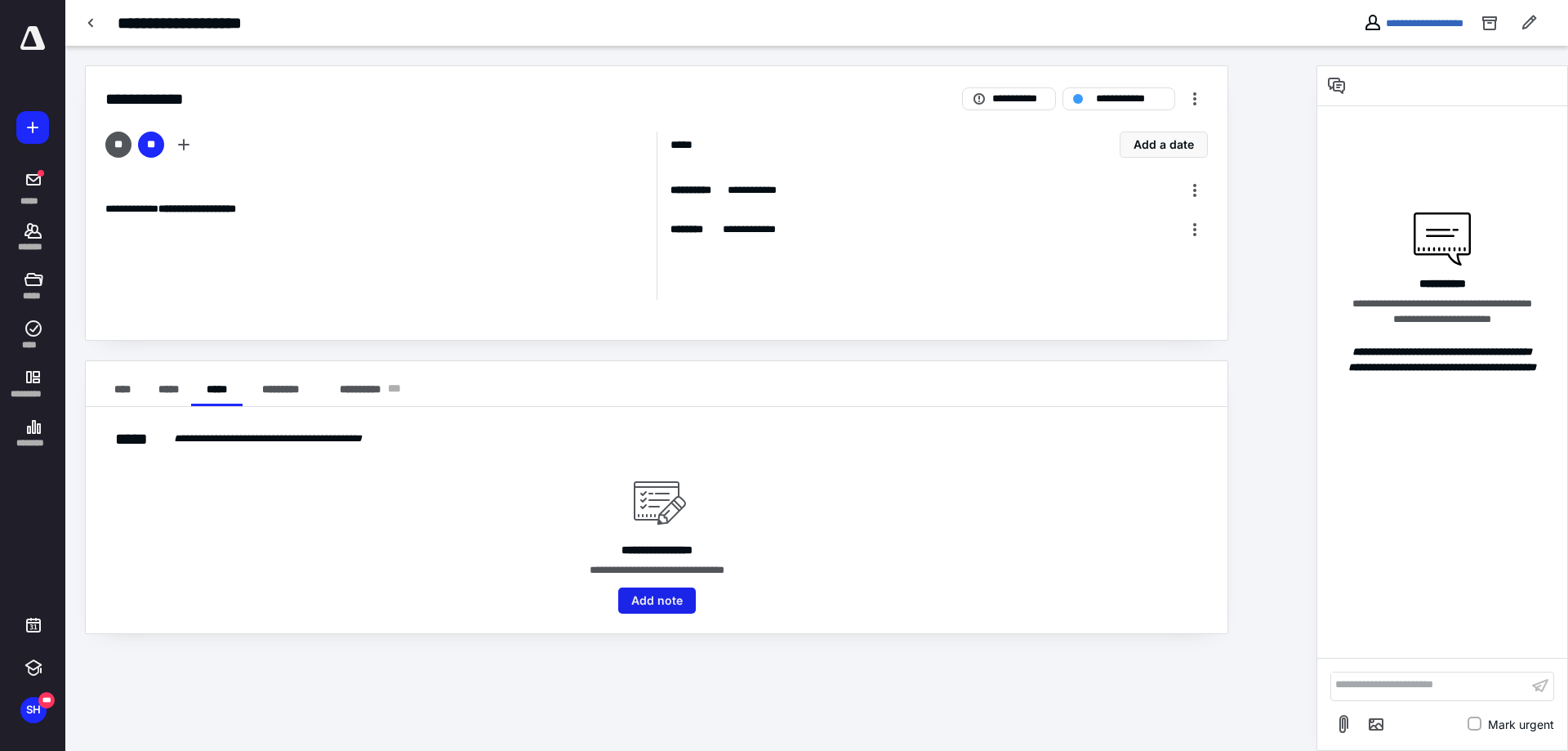 click on "Add note" at bounding box center [657, 601] 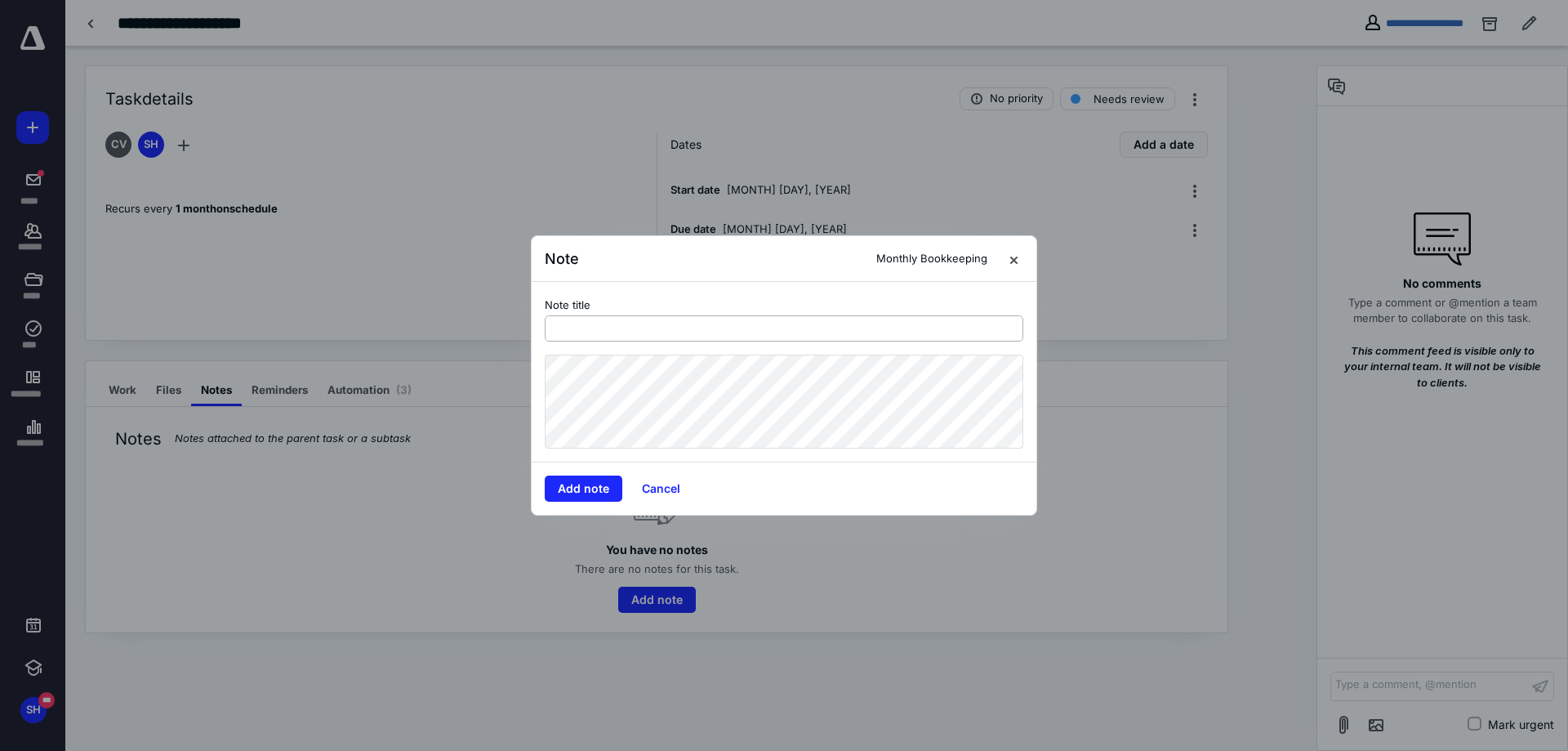 click at bounding box center [784, 329] 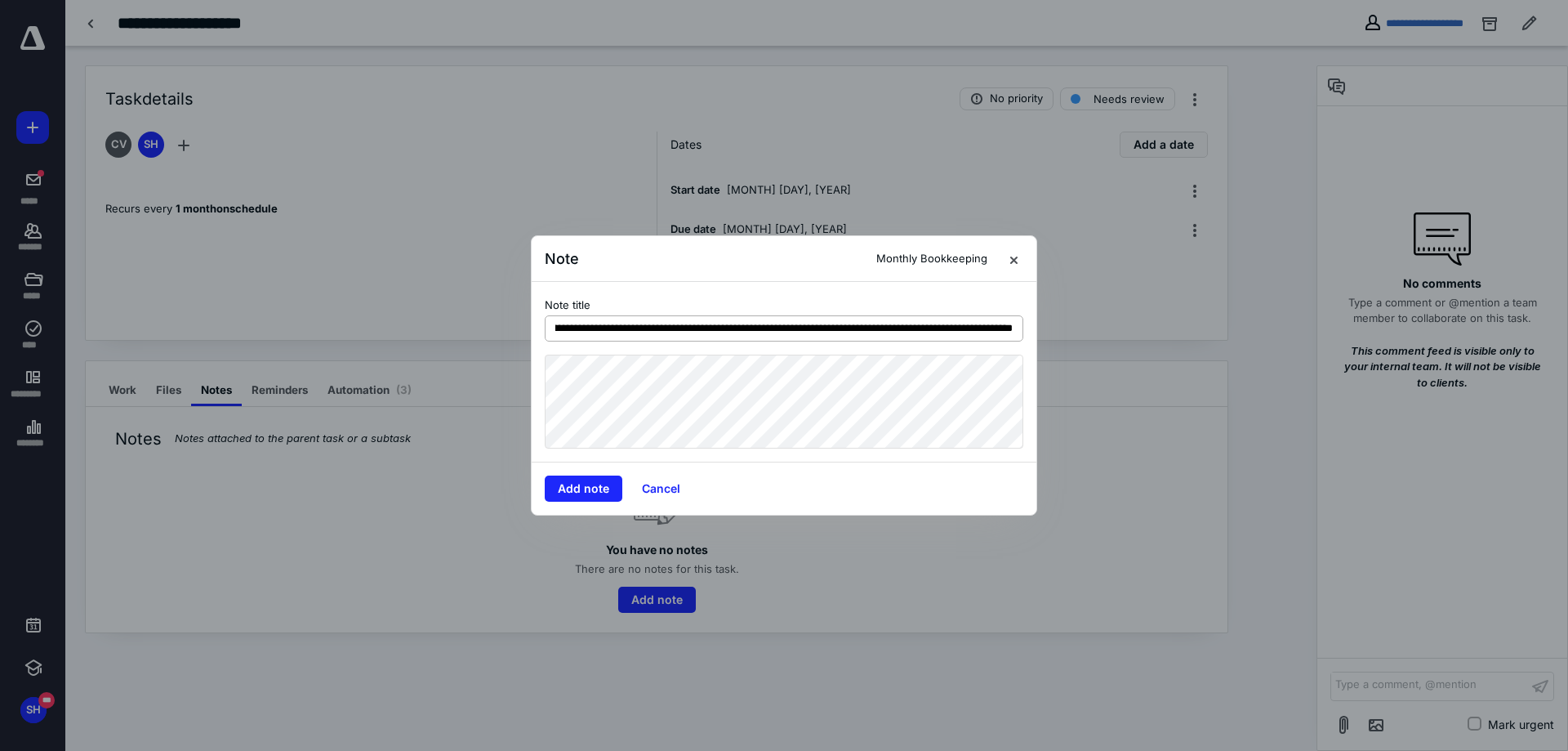 scroll, scrollTop: 0, scrollLeft: 346, axis: horizontal 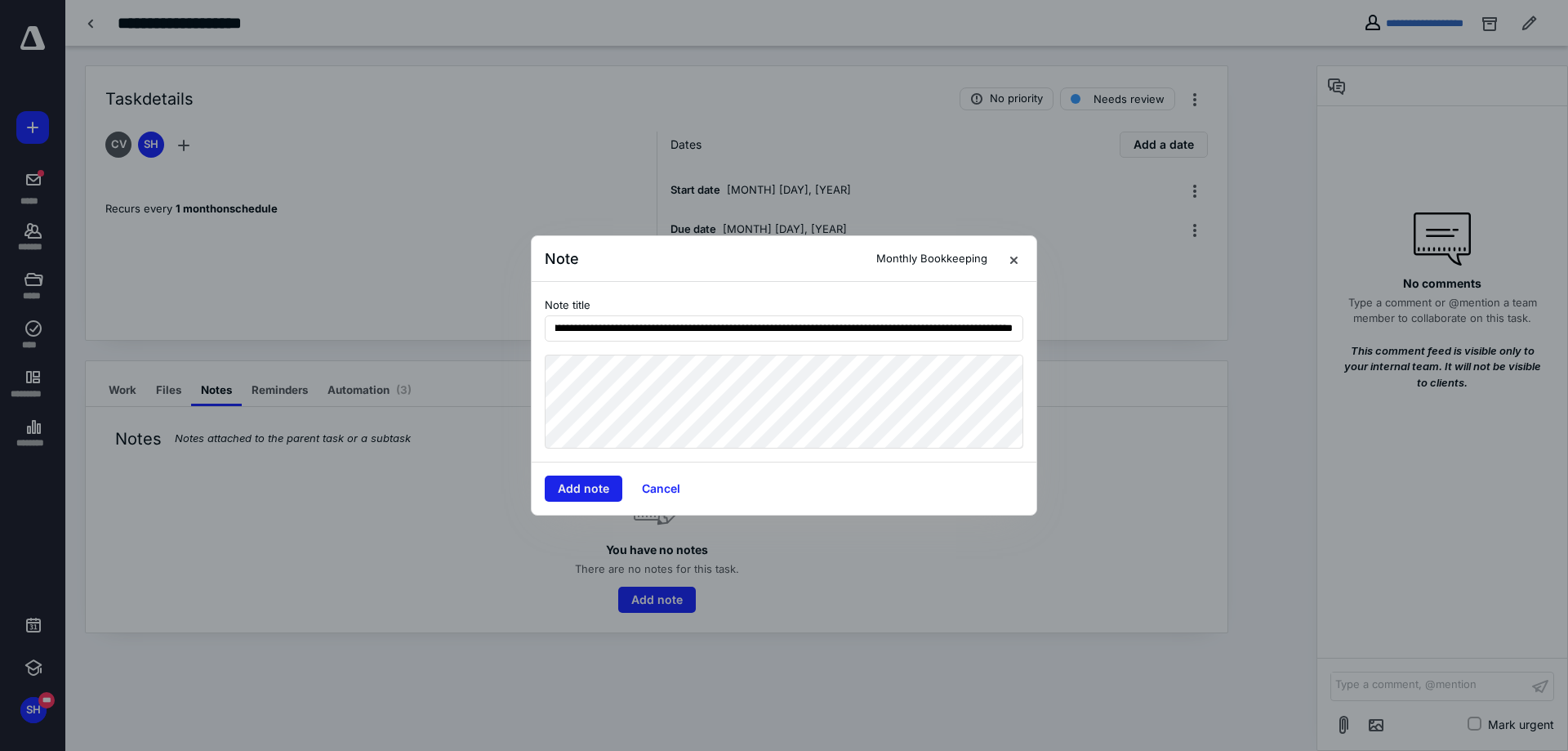 type on "**********" 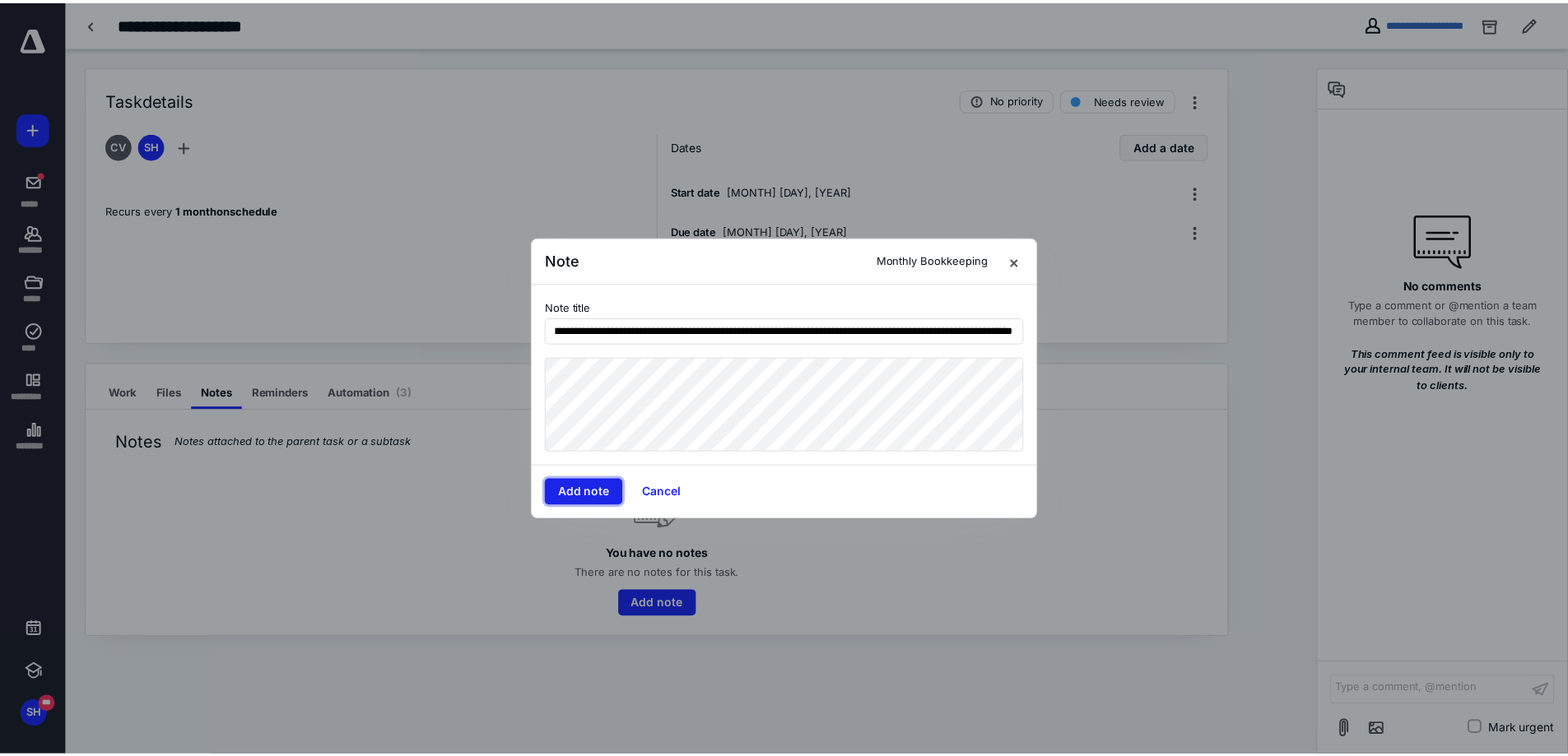 scroll, scrollTop: 0, scrollLeft: 0, axis: both 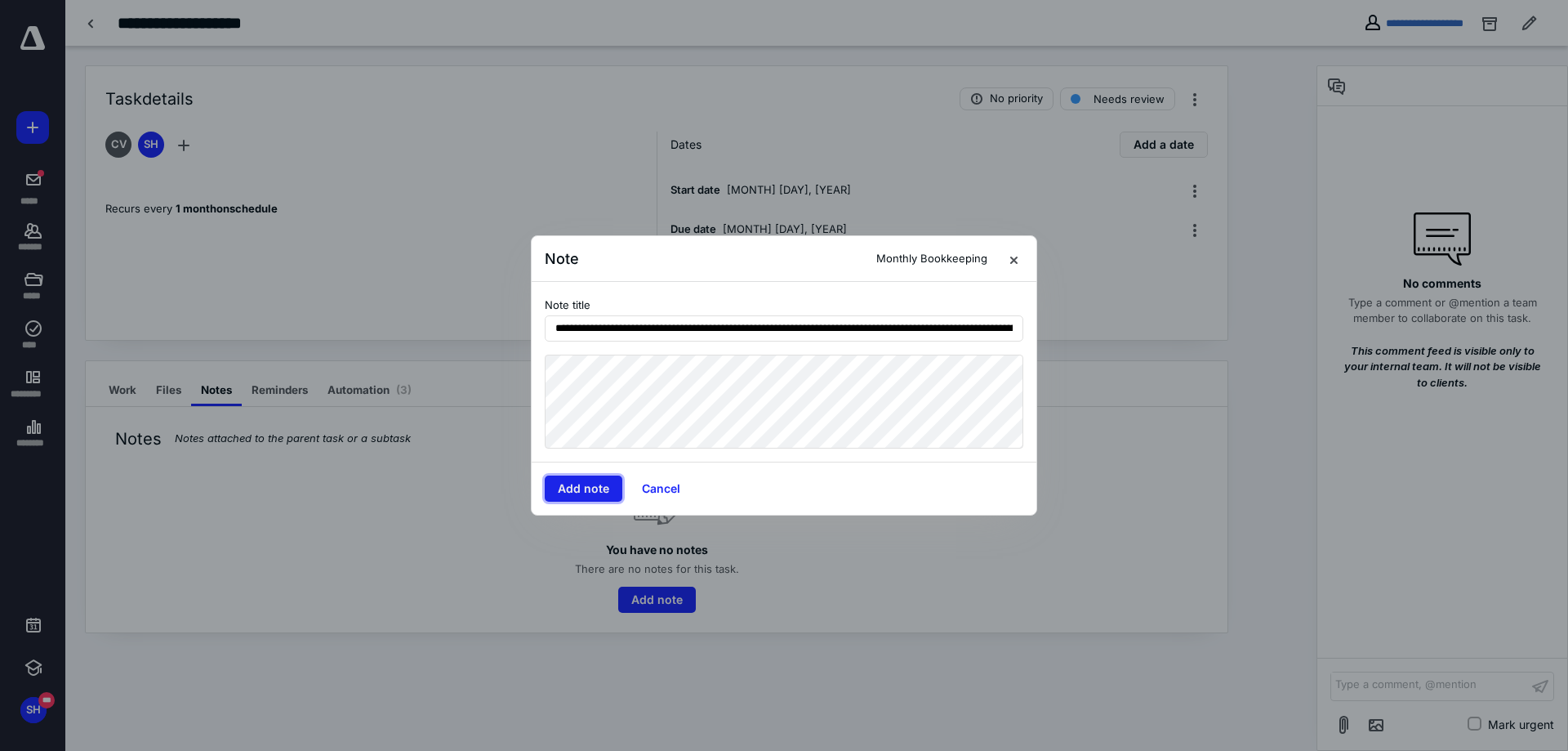 click on "Add note" at bounding box center [583, 489] 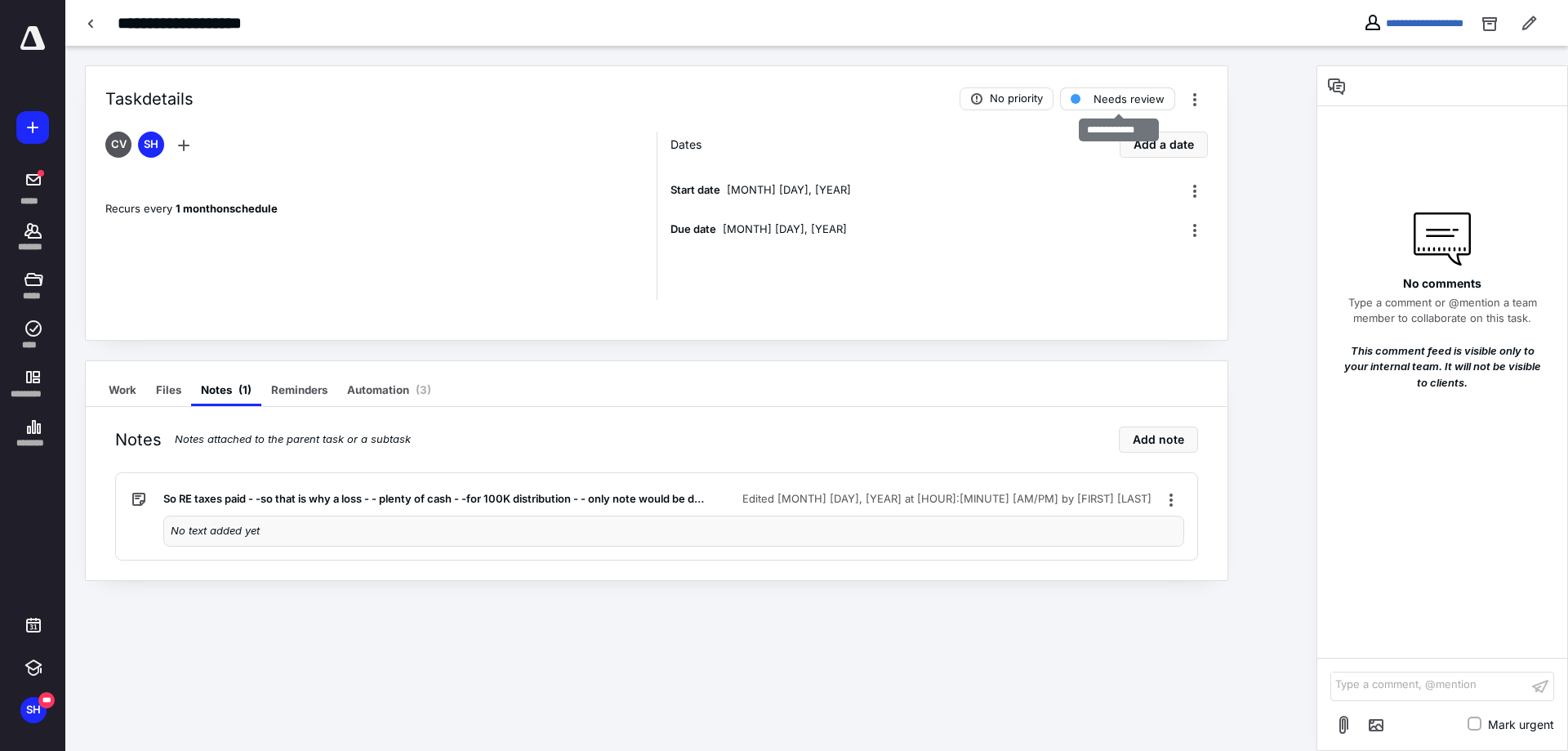 click on "Needs review" at bounding box center (1129, 99) 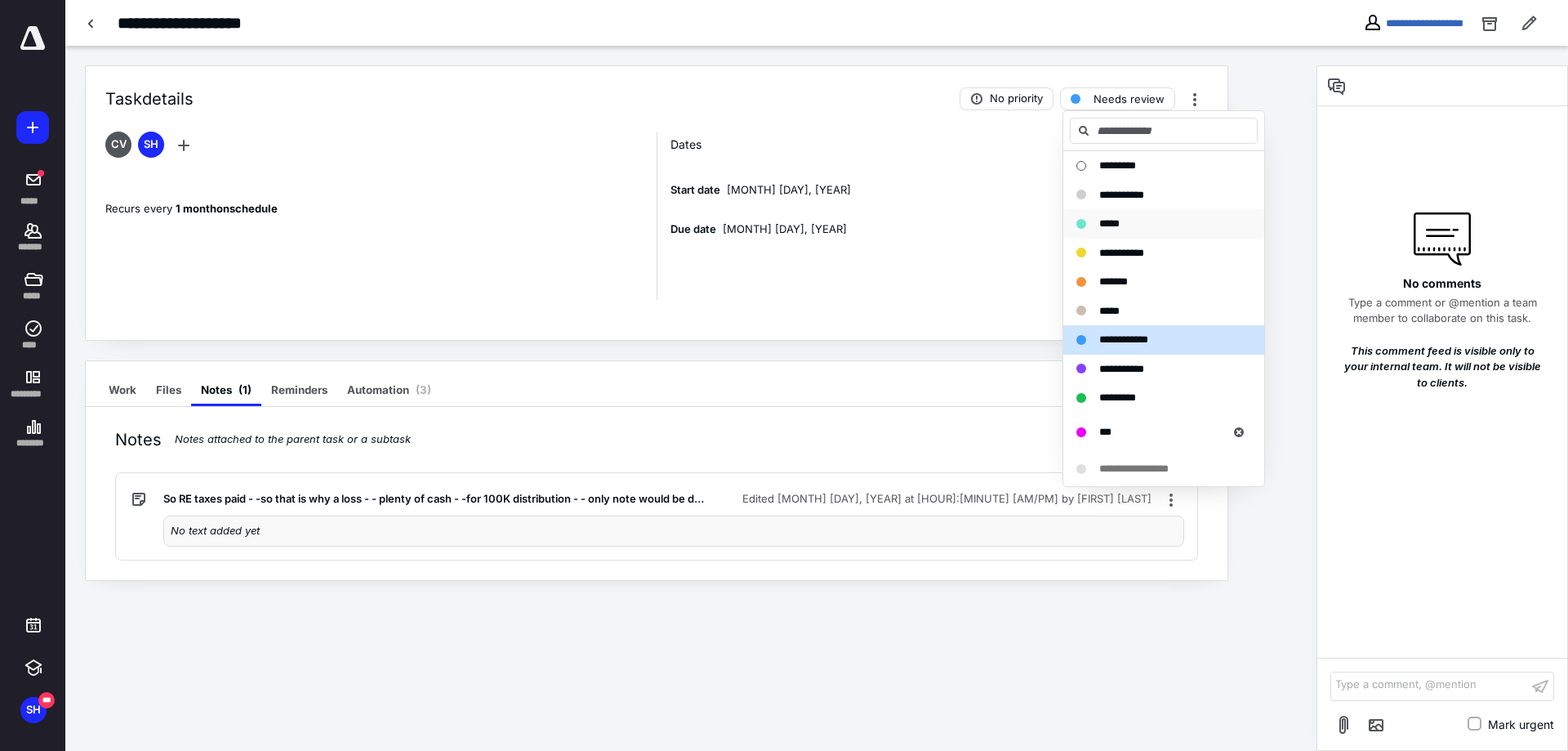 click on "*****" at bounding box center [1109, 223] 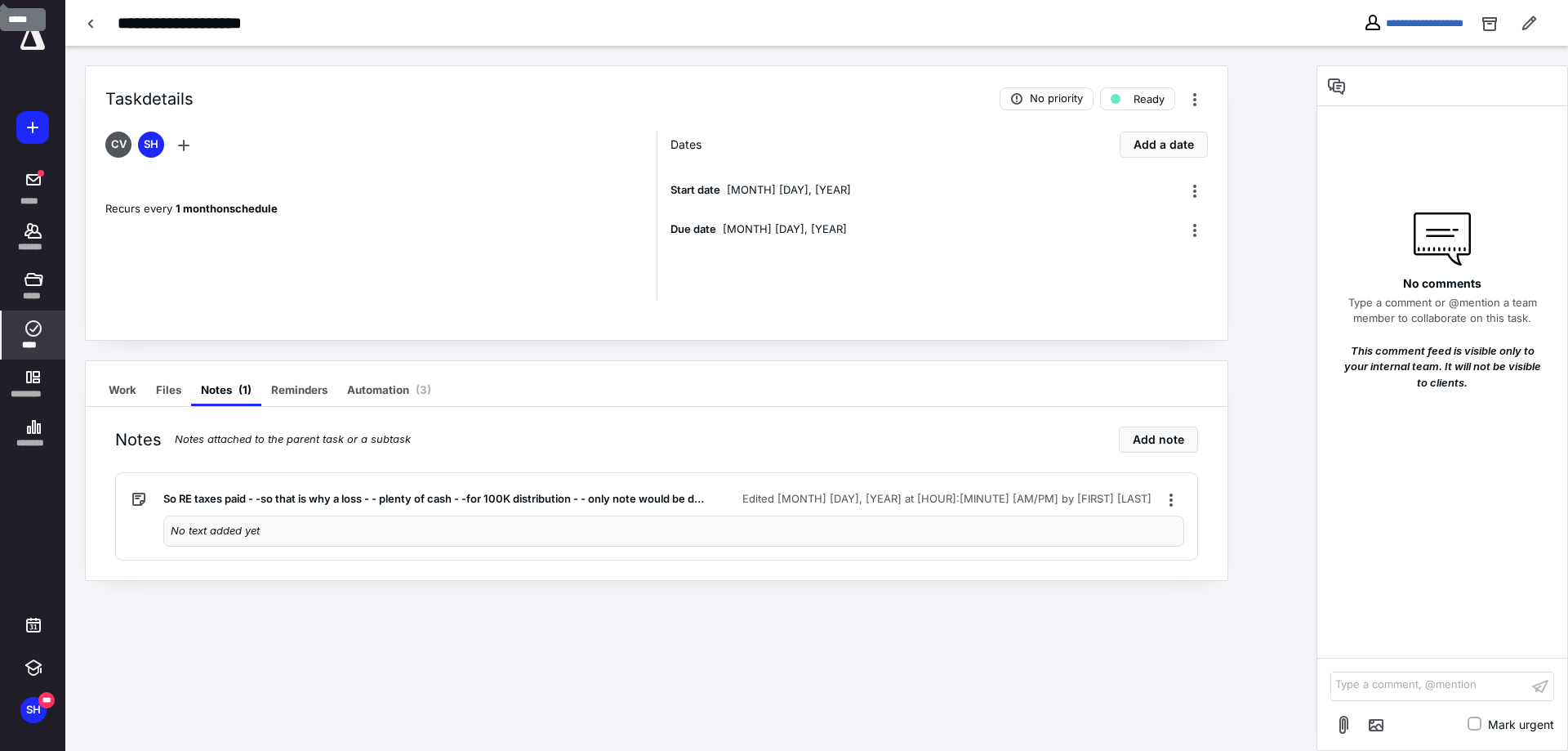 click 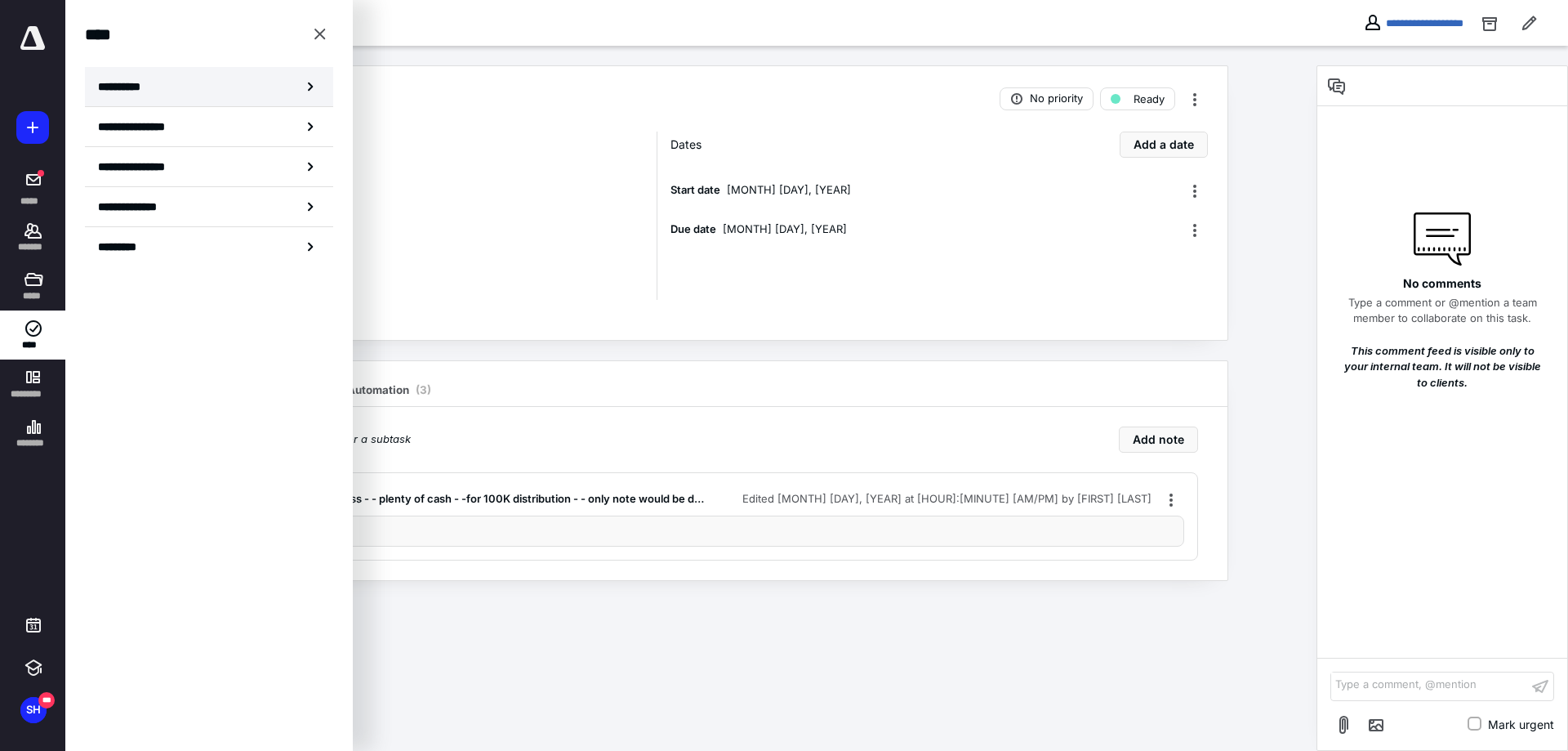 click on "**********" at bounding box center (209, 87) 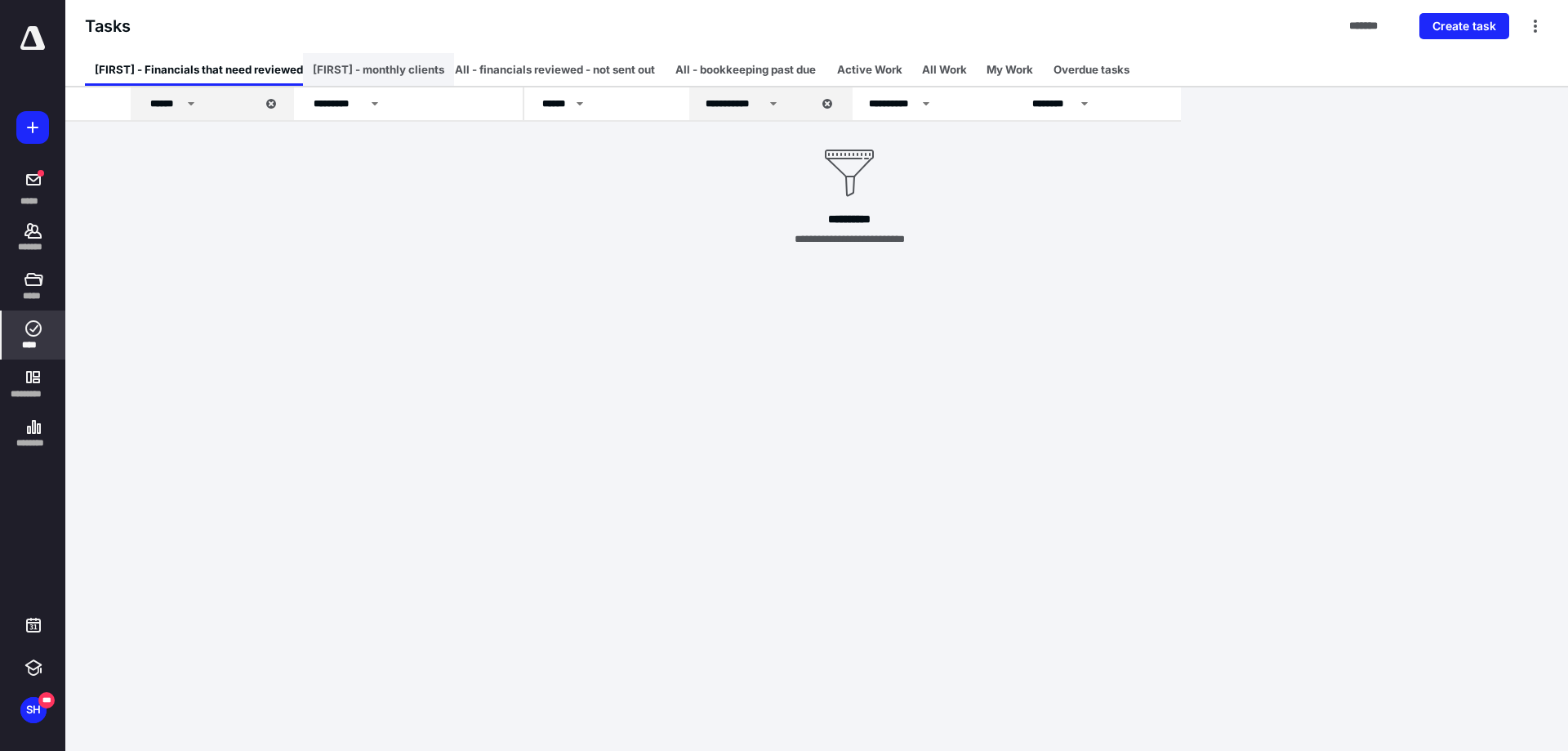 click on "[FIRST] - monthly clients" at bounding box center [378, 69] 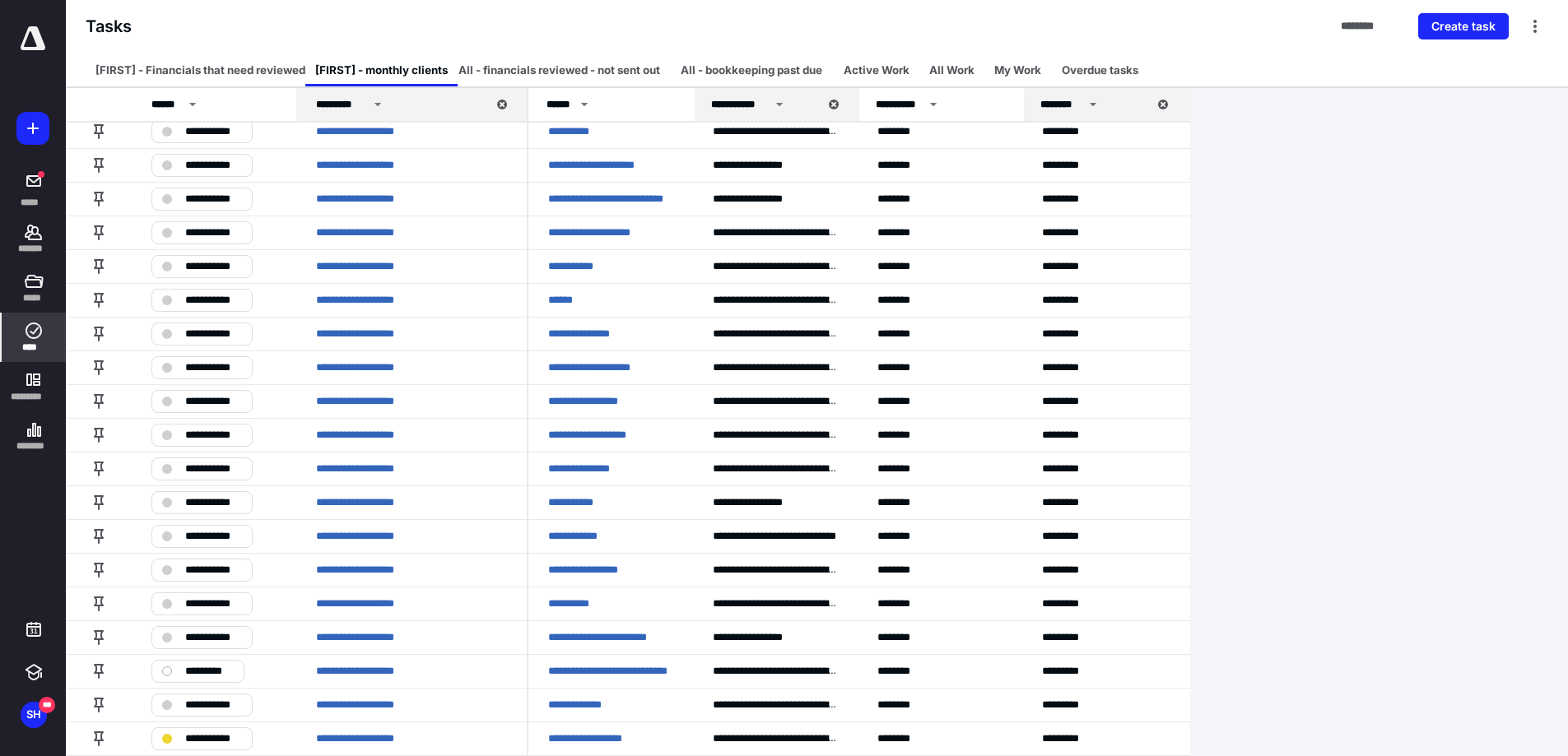 scroll, scrollTop: 803, scrollLeft: 0, axis: vertical 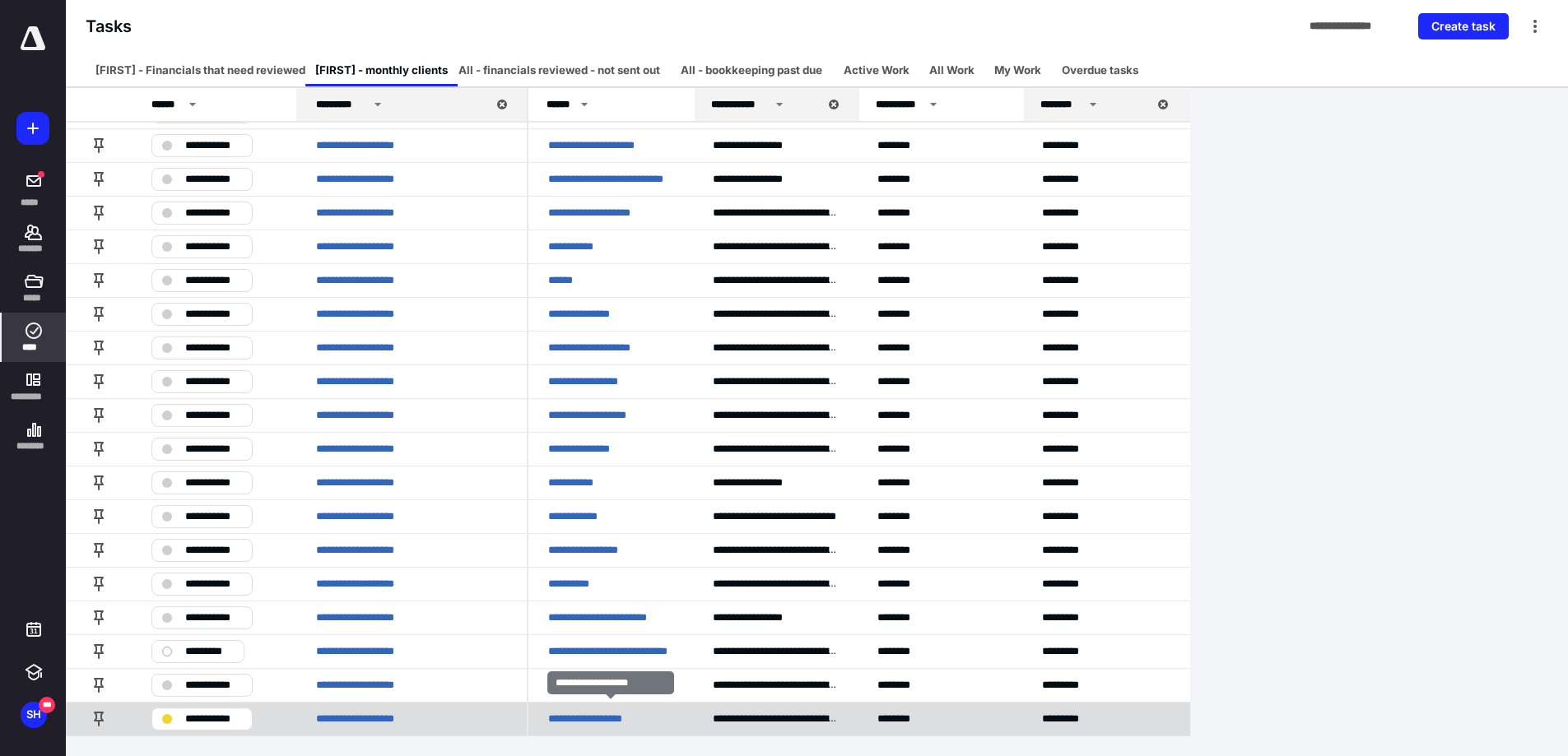 click on "**********" at bounding box center (607, 719) 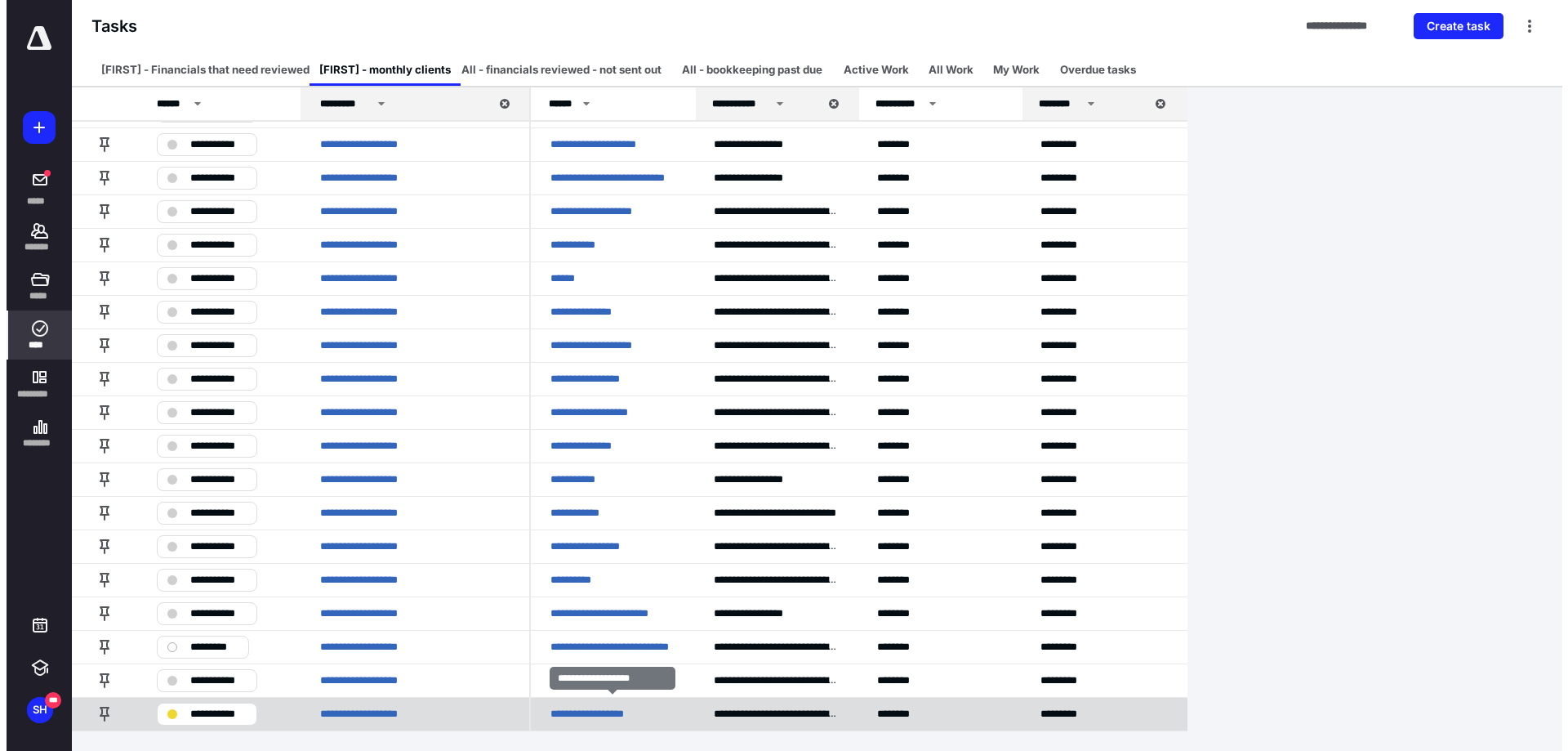 scroll, scrollTop: 0, scrollLeft: 0, axis: both 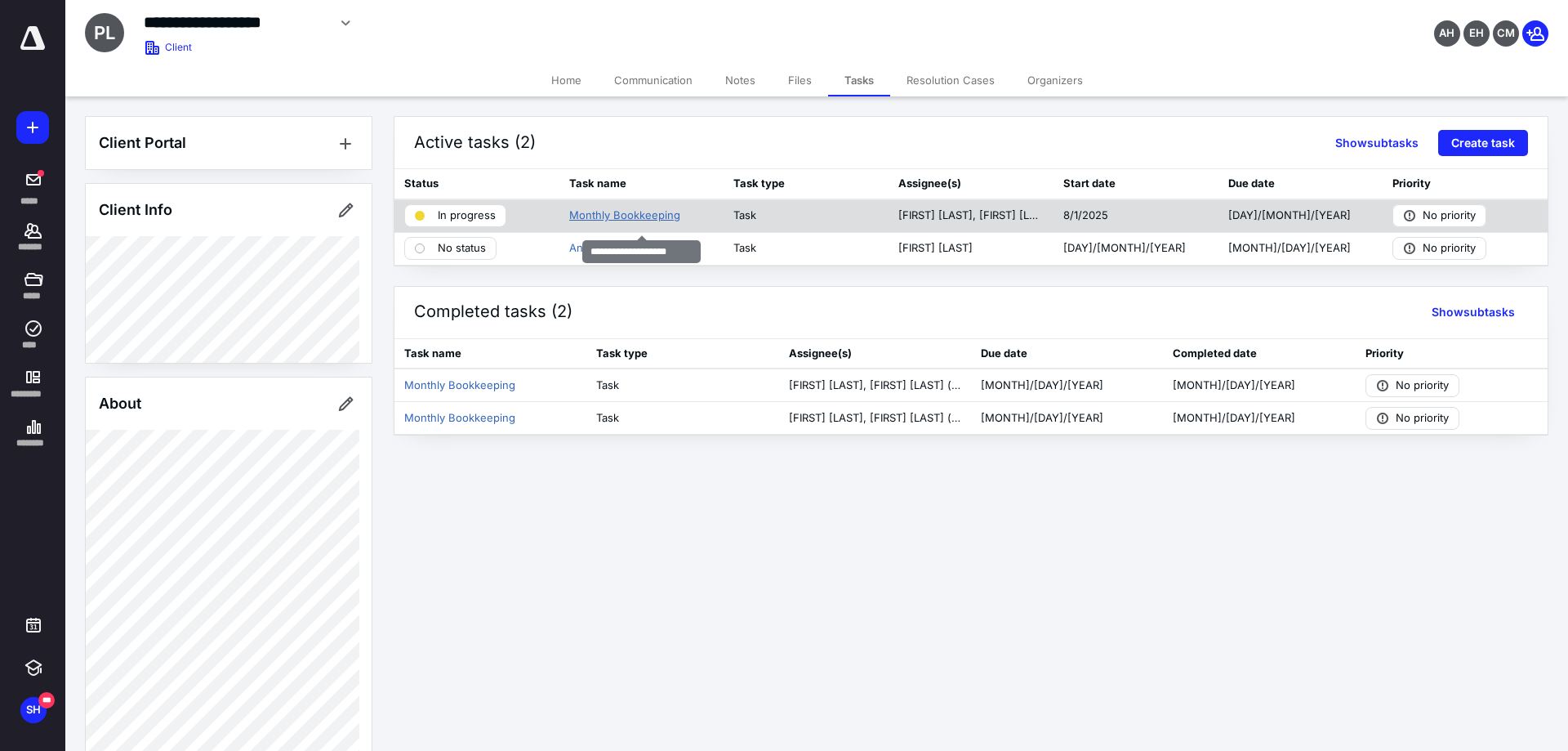 click on "Monthly Bookkeeping" at bounding box center (625, 216) 